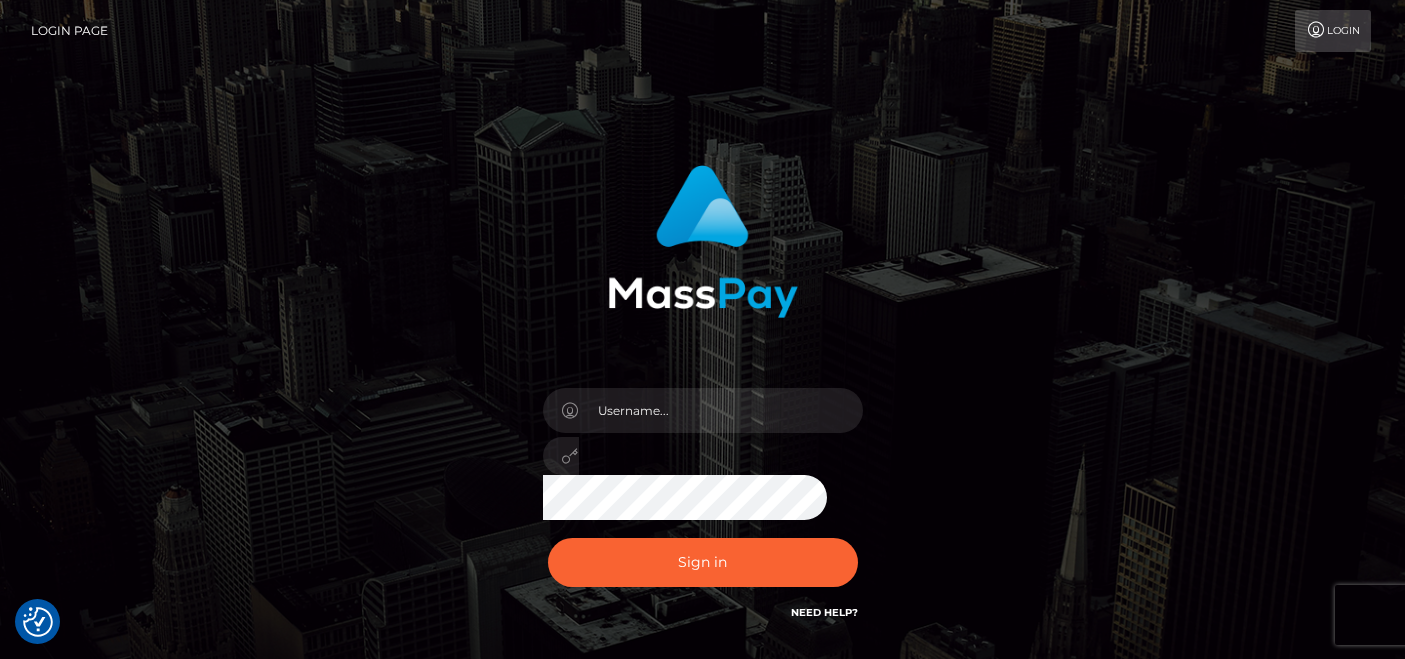 scroll, scrollTop: 0, scrollLeft: 0, axis: both 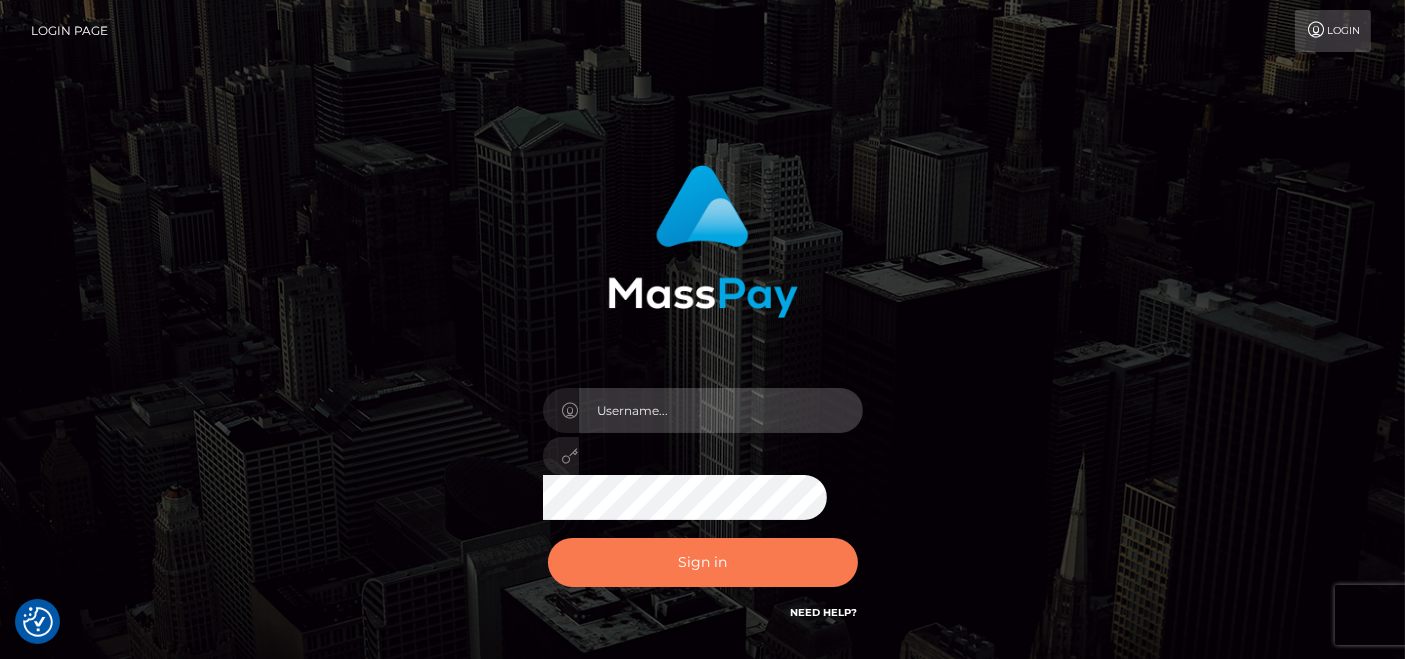 type on "pk.es" 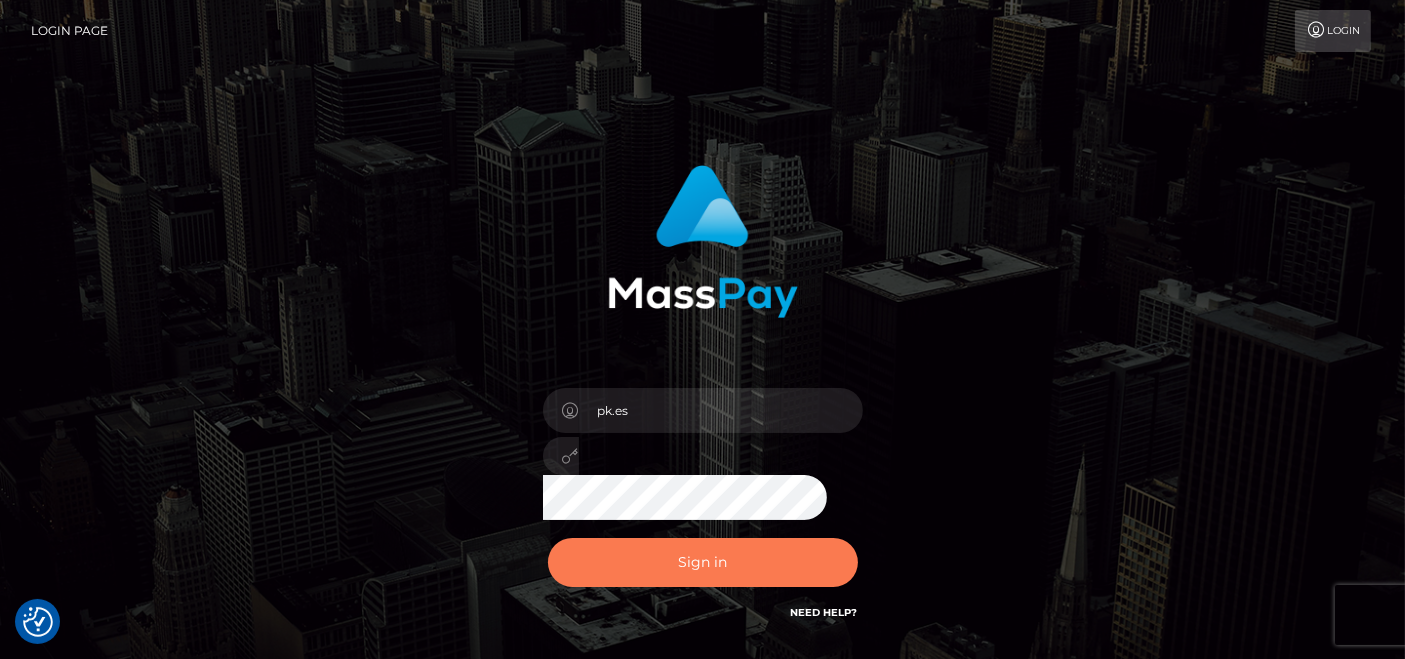 click on "Sign in" at bounding box center (703, 562) 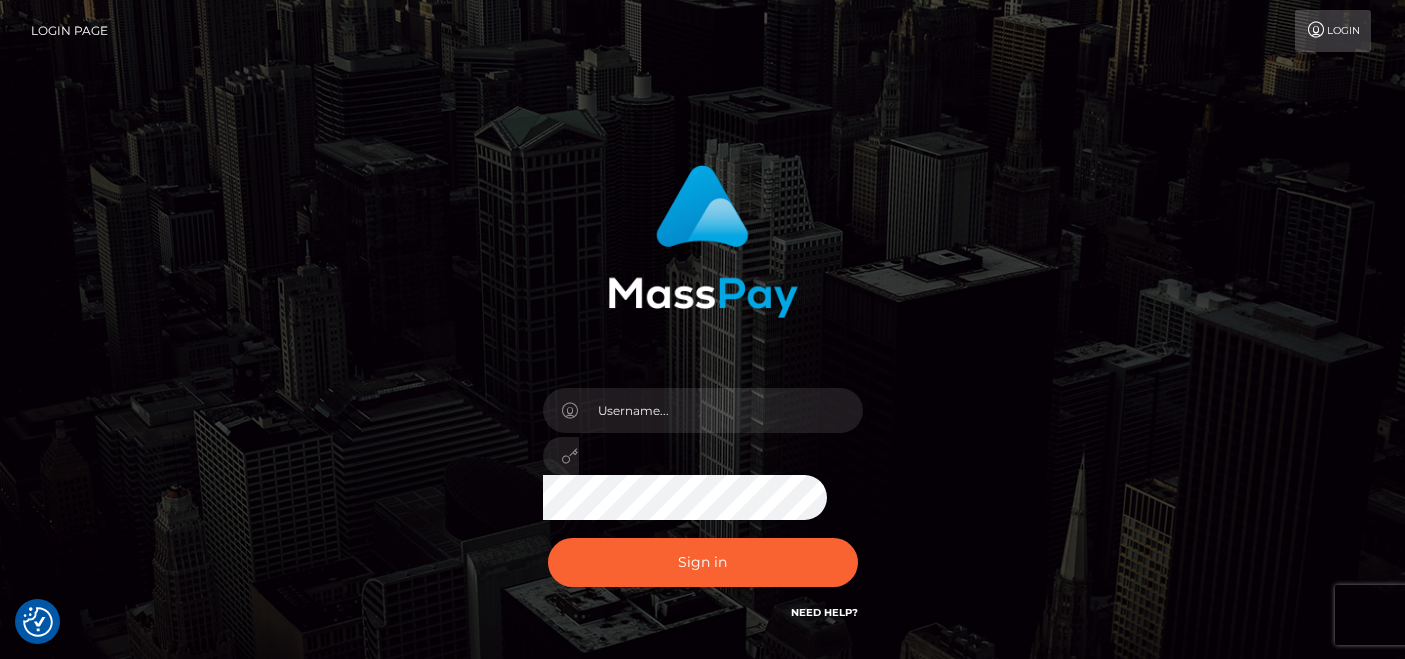 scroll, scrollTop: 0, scrollLeft: 0, axis: both 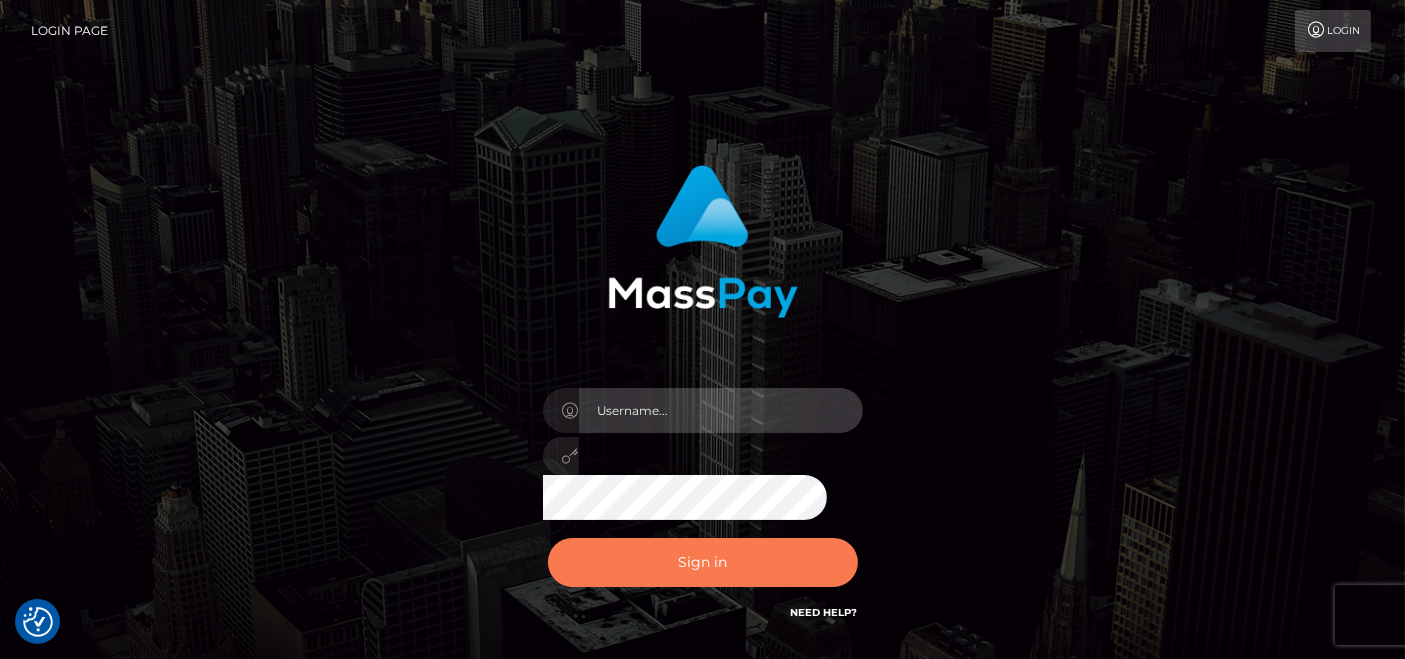 type on "pk.es" 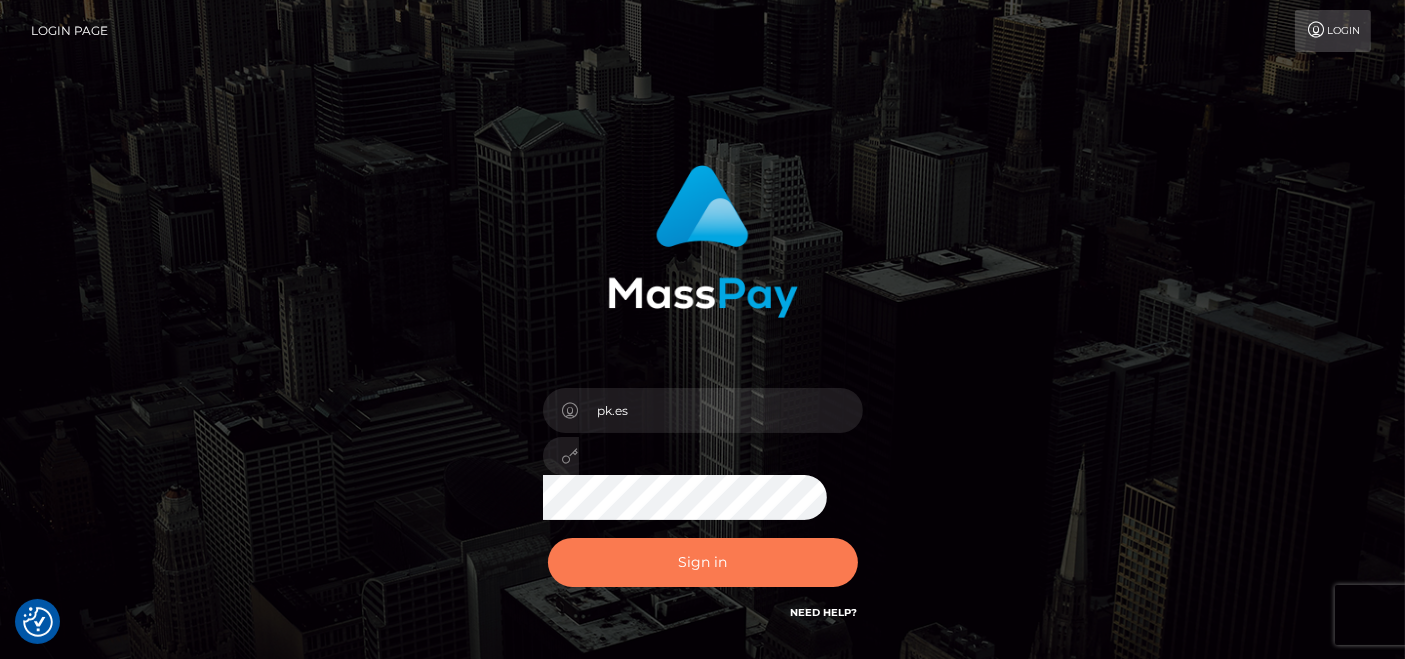 click on "Sign in" at bounding box center [703, 562] 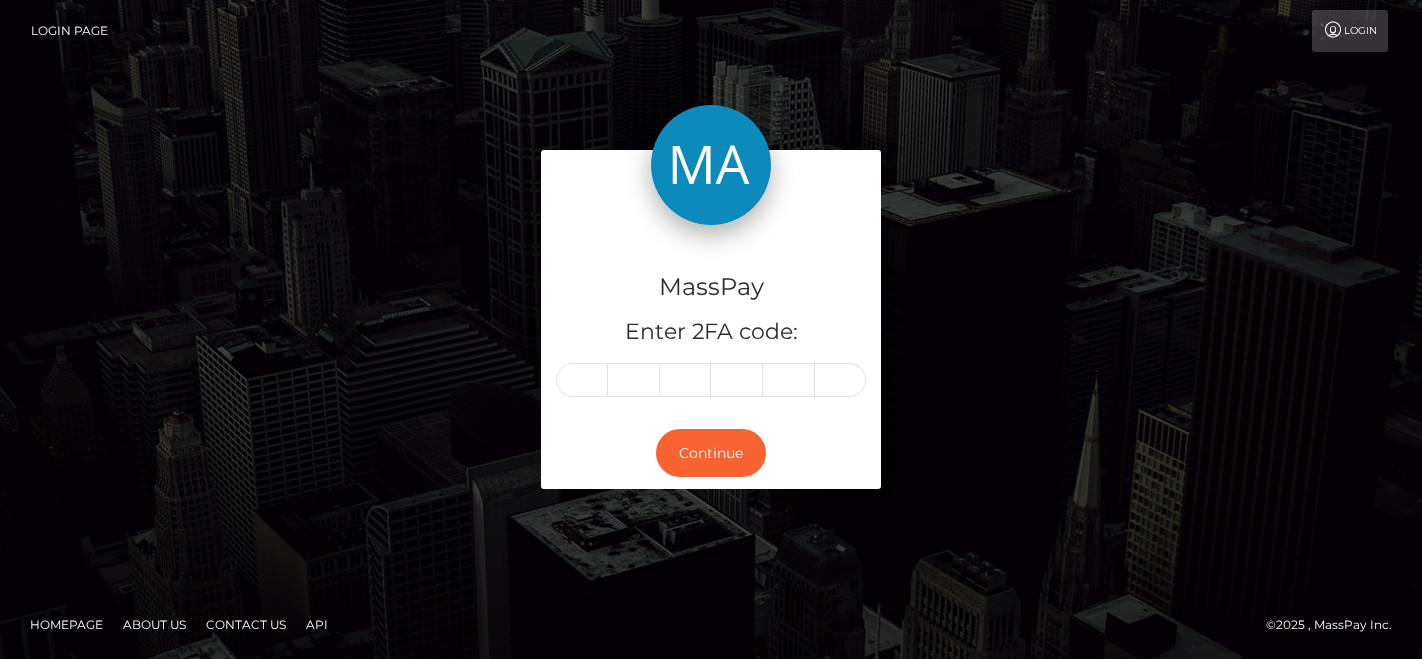 scroll, scrollTop: 0, scrollLeft: 0, axis: both 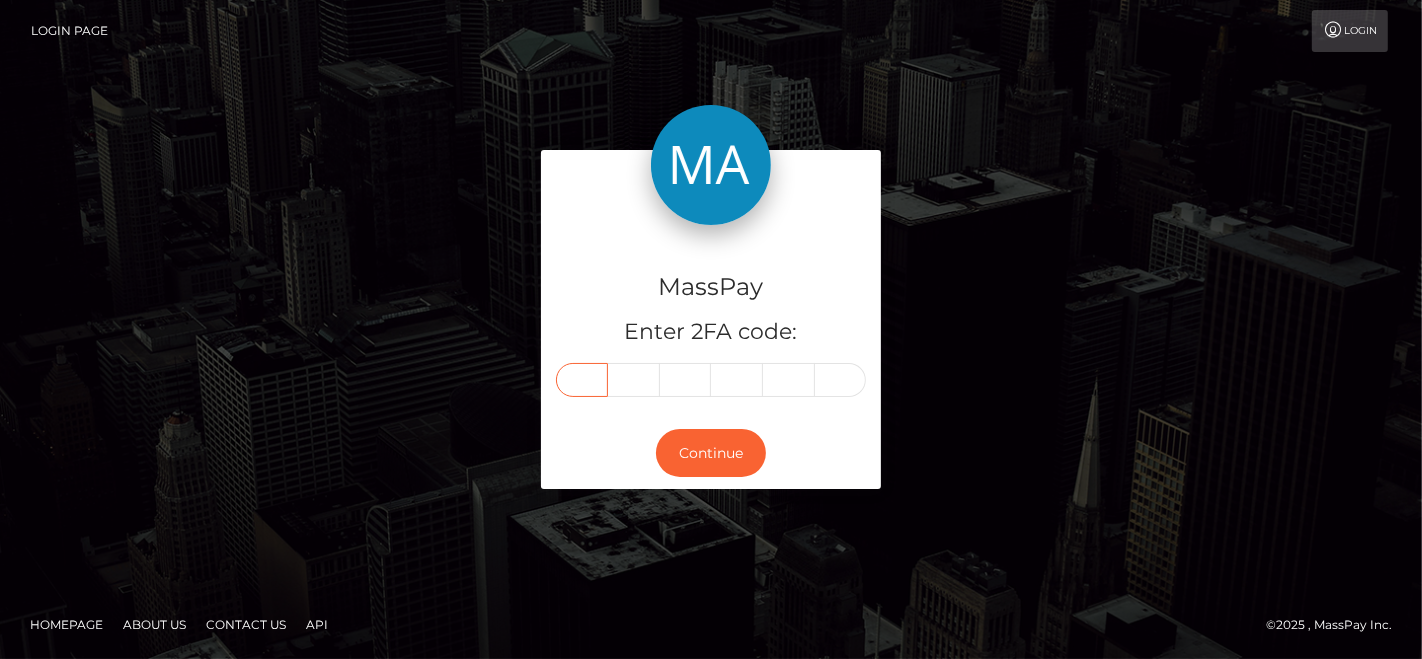 click at bounding box center [582, 380] 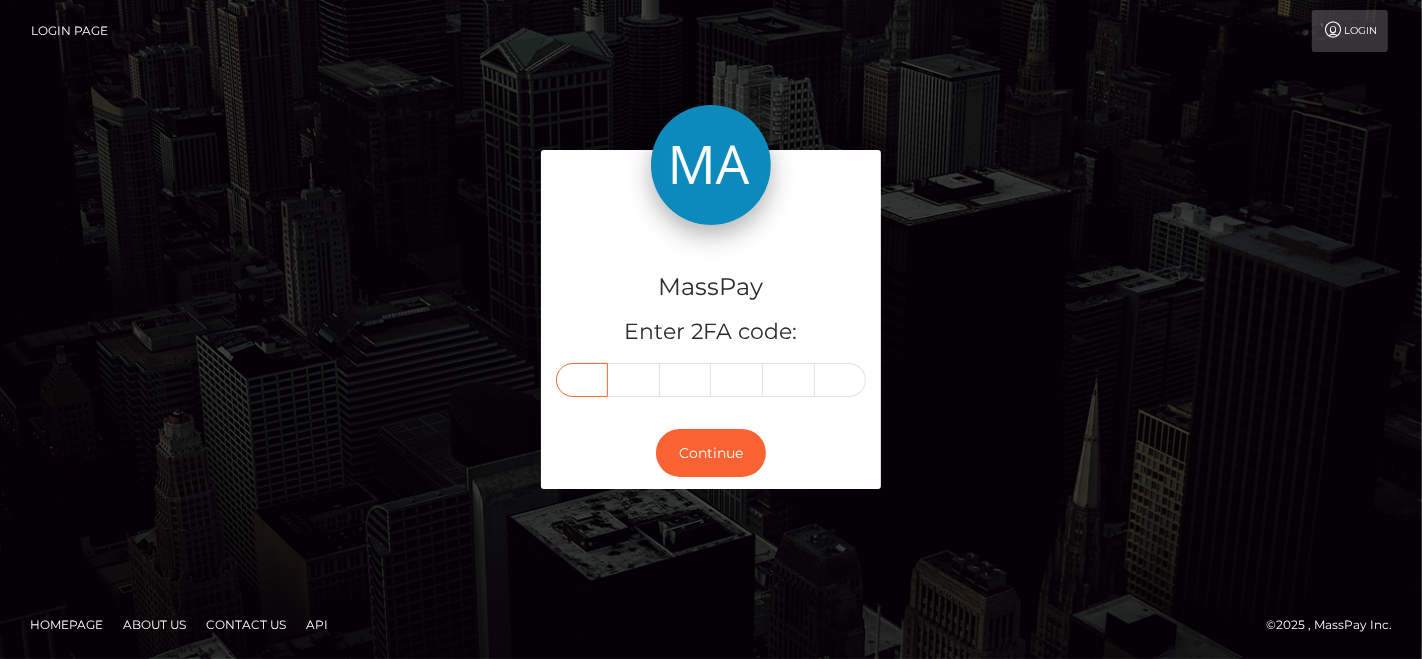 paste on "2" 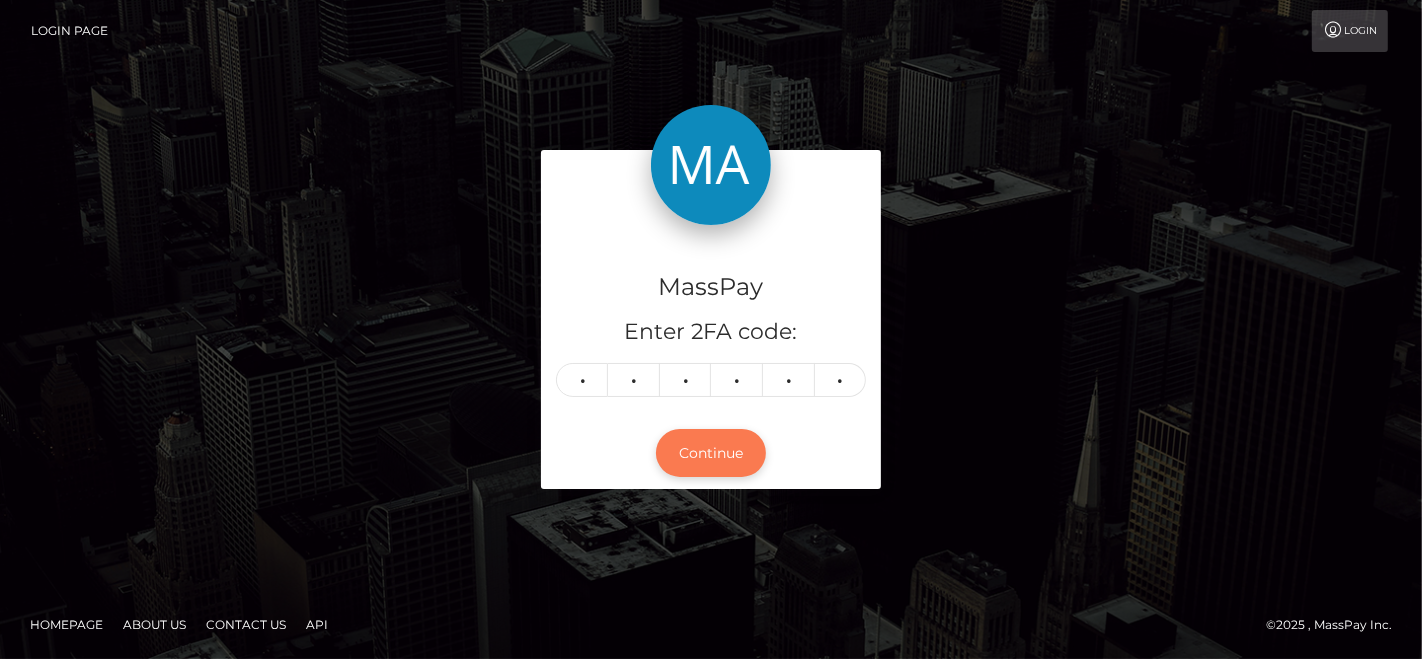 click on "Continue" at bounding box center (711, 453) 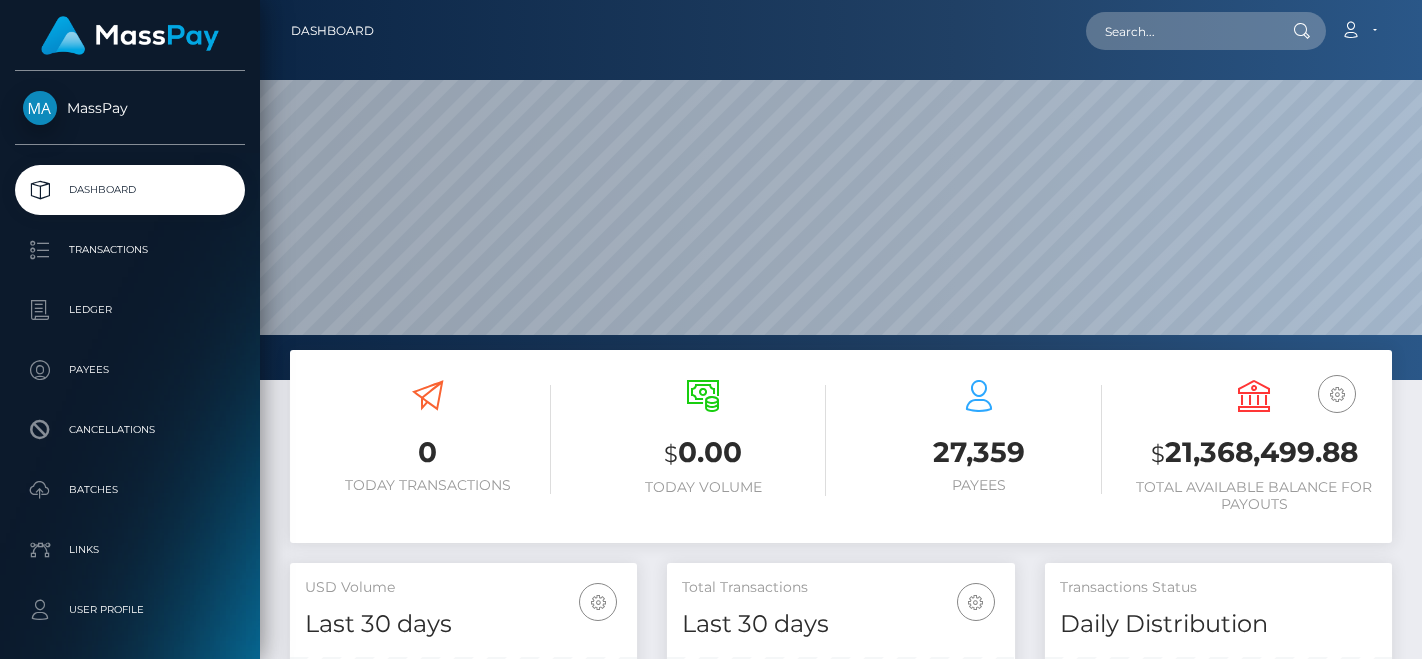 scroll, scrollTop: 0, scrollLeft: 0, axis: both 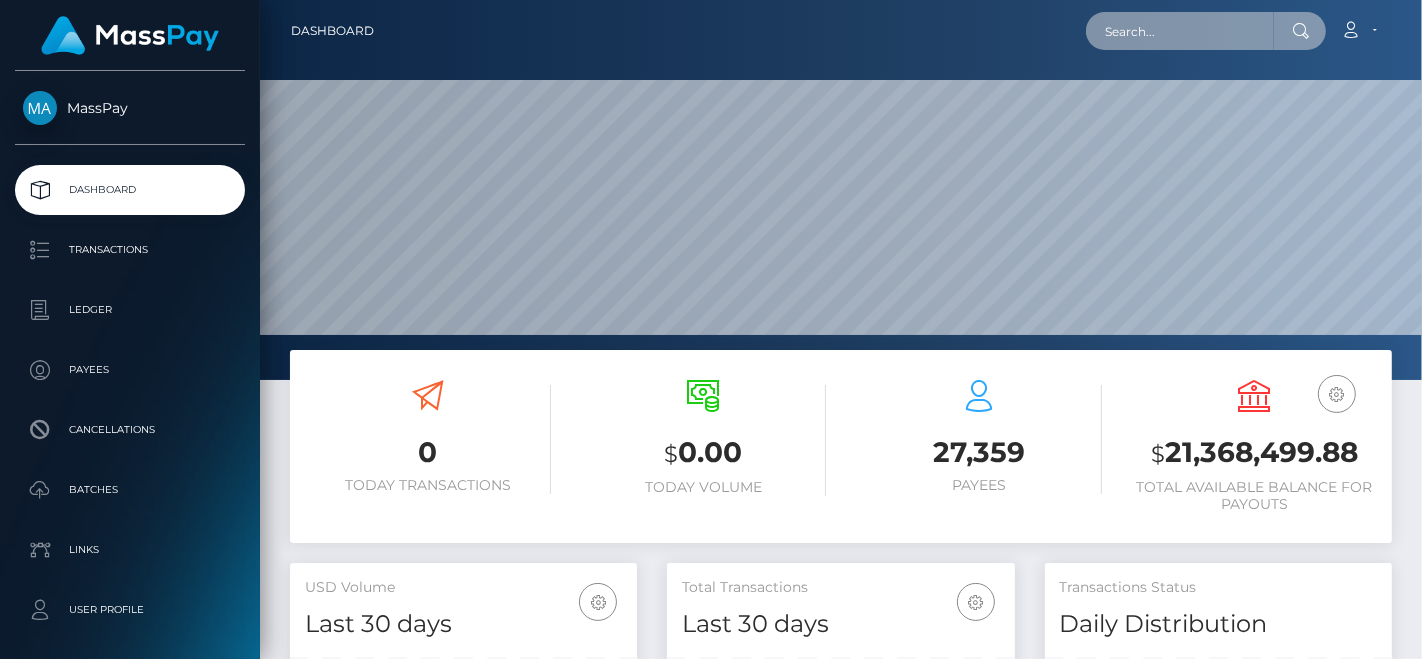 click at bounding box center (1180, 31) 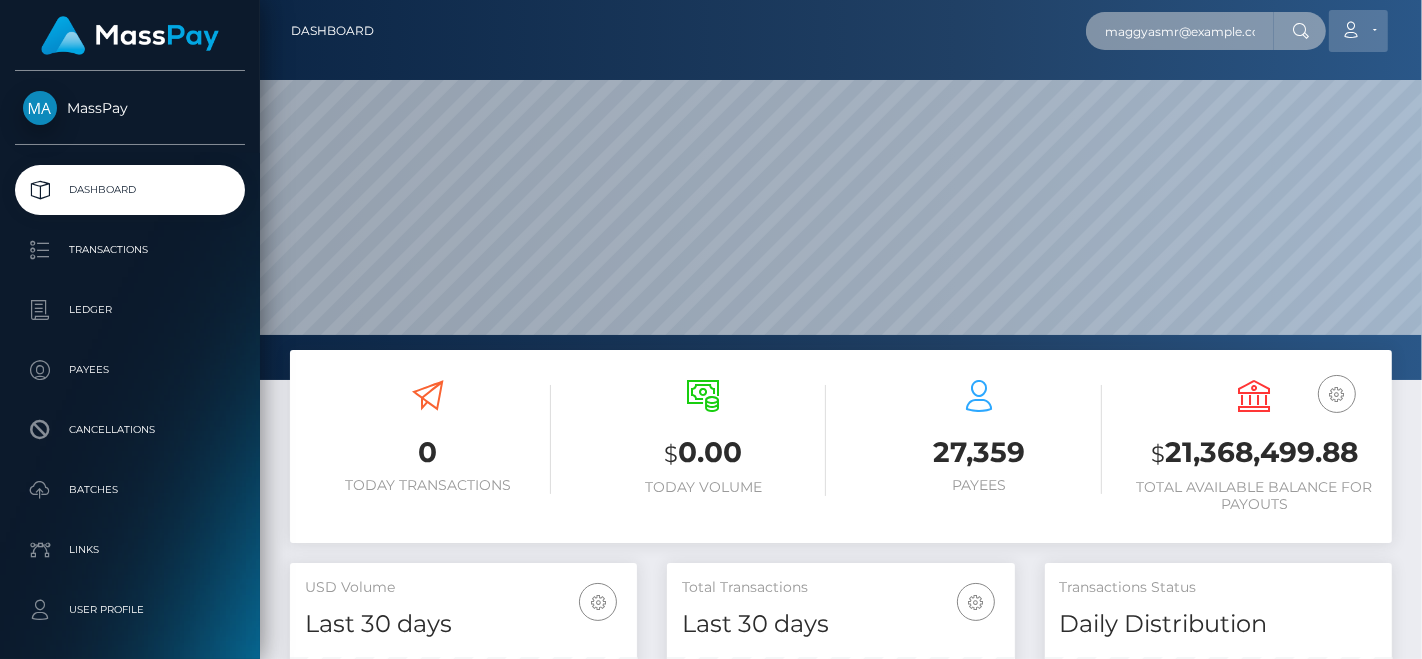 type on "maggyasmr@gmail.com" 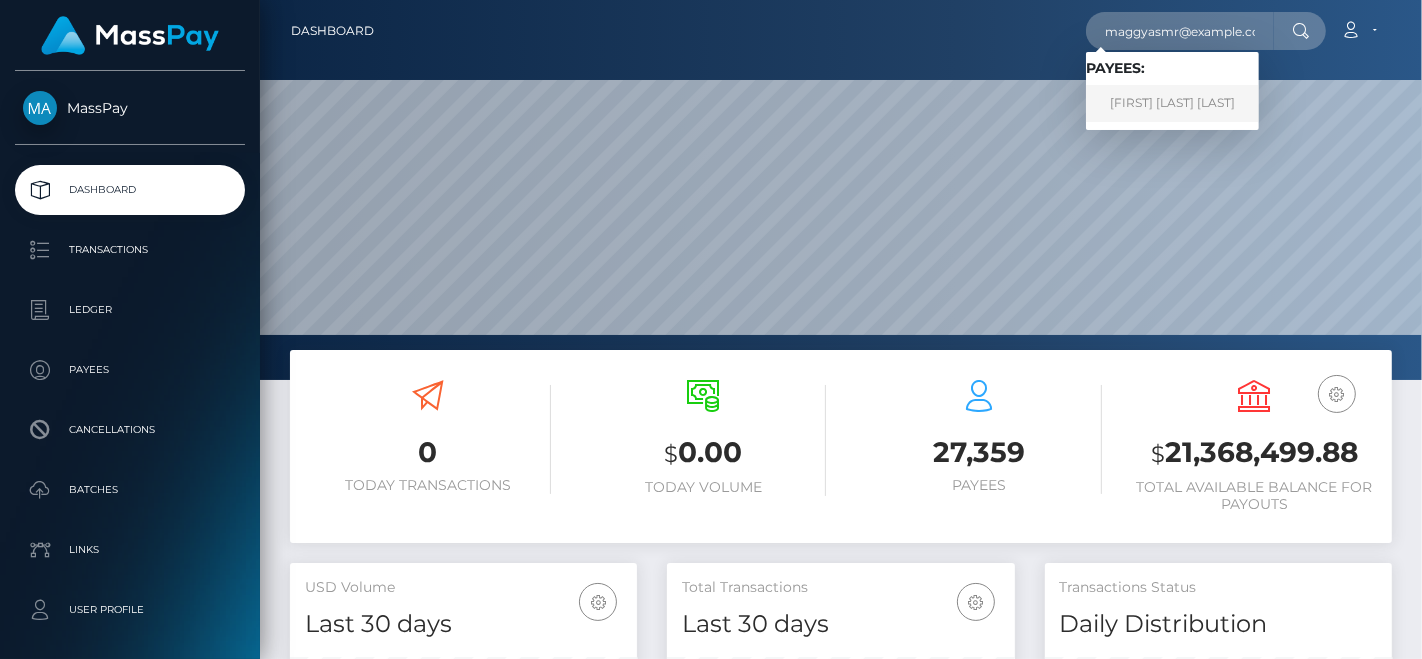 click on "FREJA MAGDALENA ALENIUS JONSSON" at bounding box center (1172, 103) 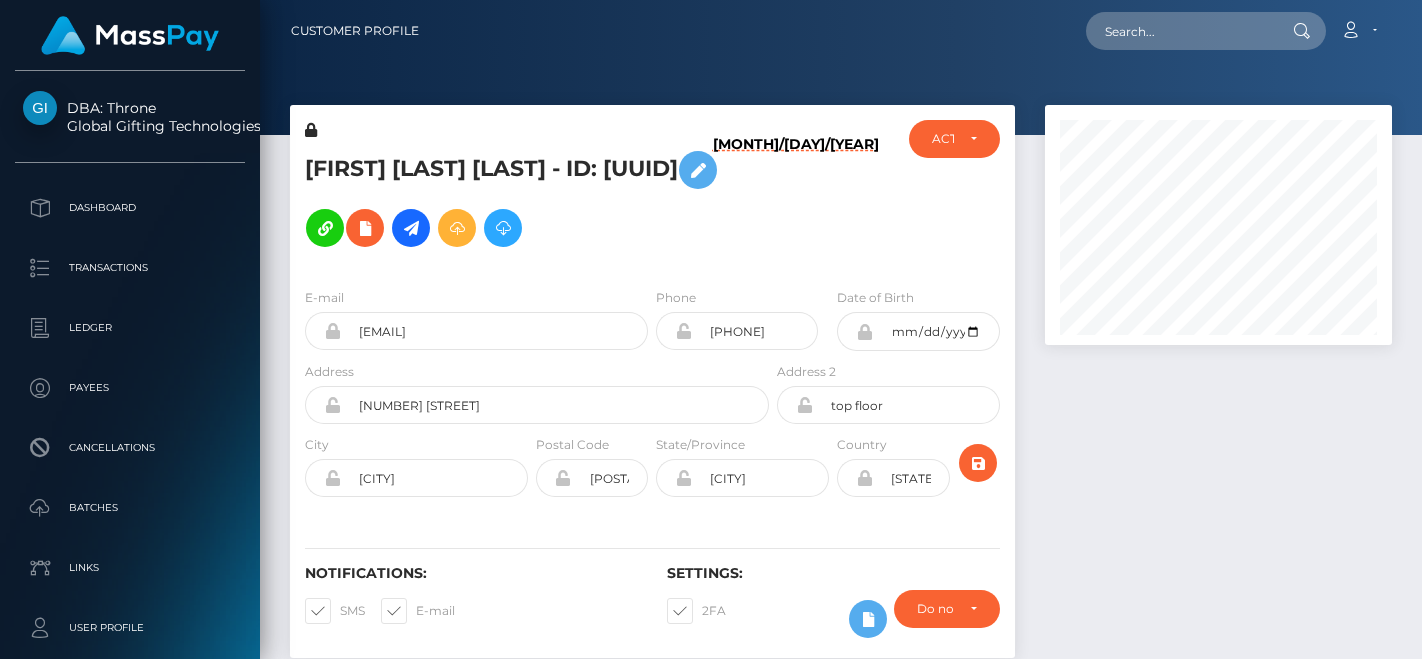 scroll, scrollTop: 0, scrollLeft: 0, axis: both 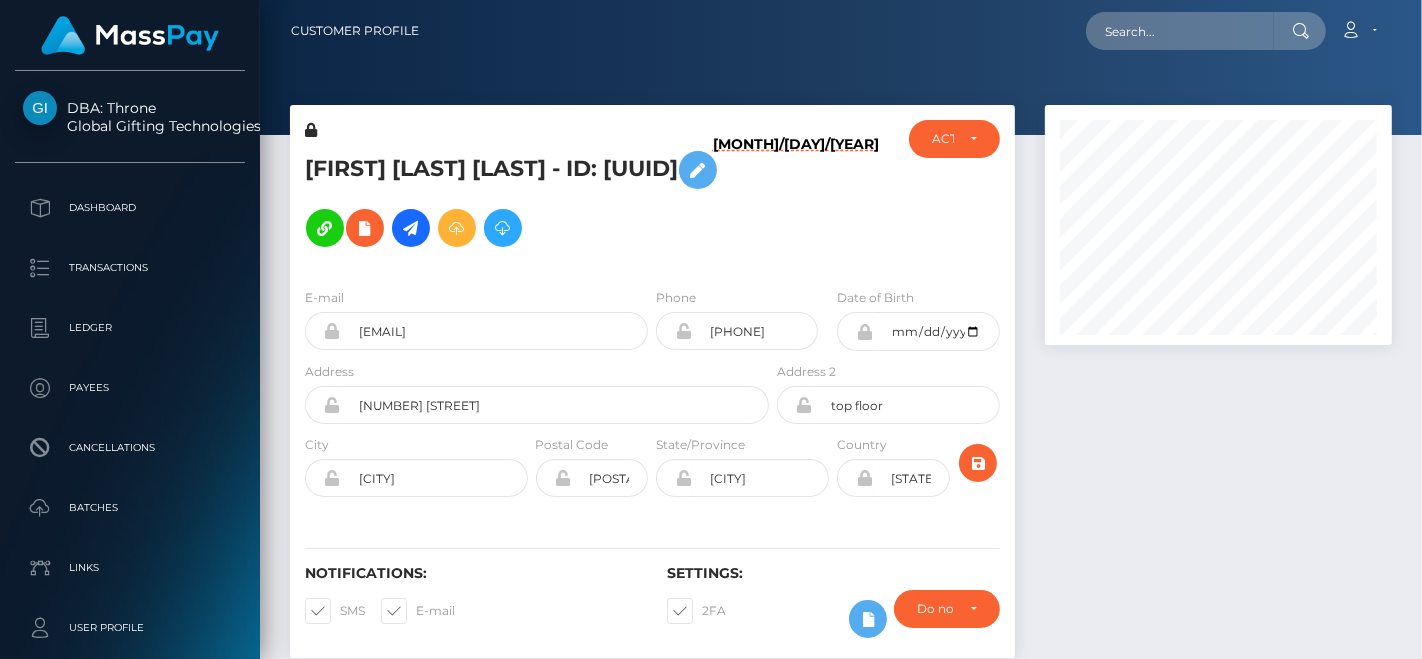 click on "06/16/25" at bounding box center [833, 196] 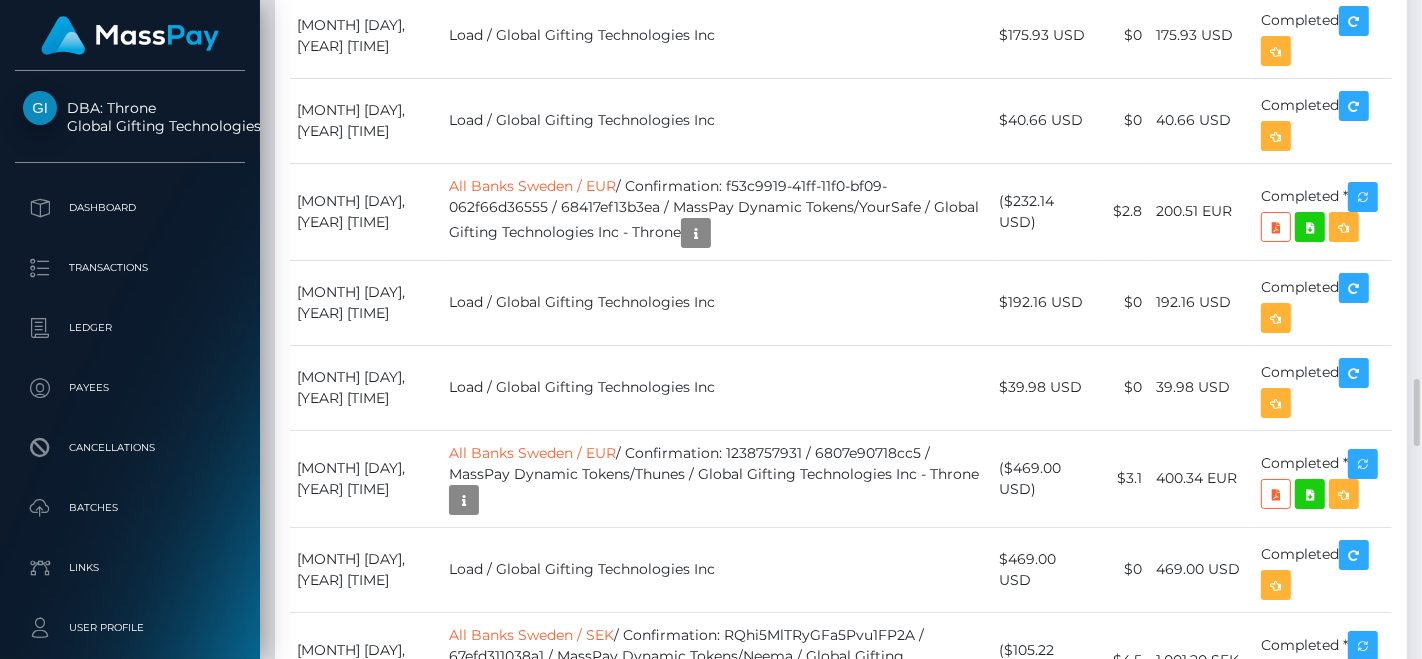 scroll, scrollTop: 3713, scrollLeft: 0, axis: vertical 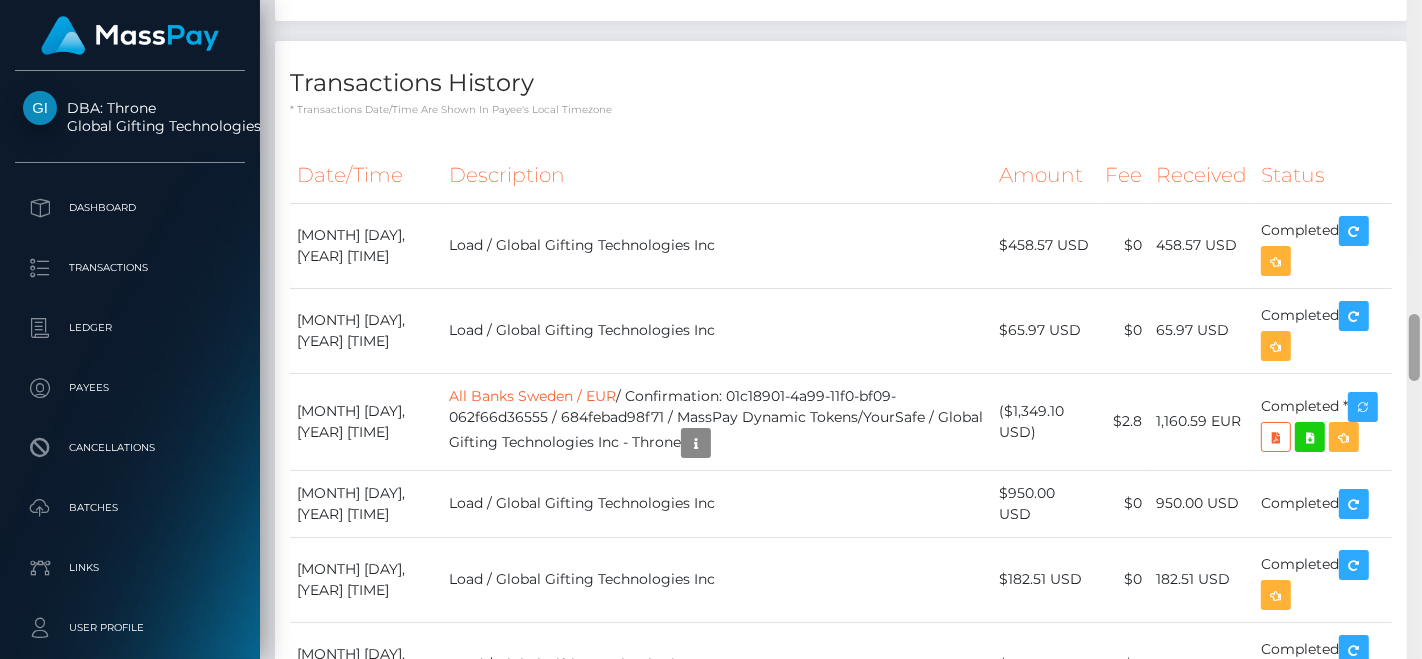 click at bounding box center (1414, 330) 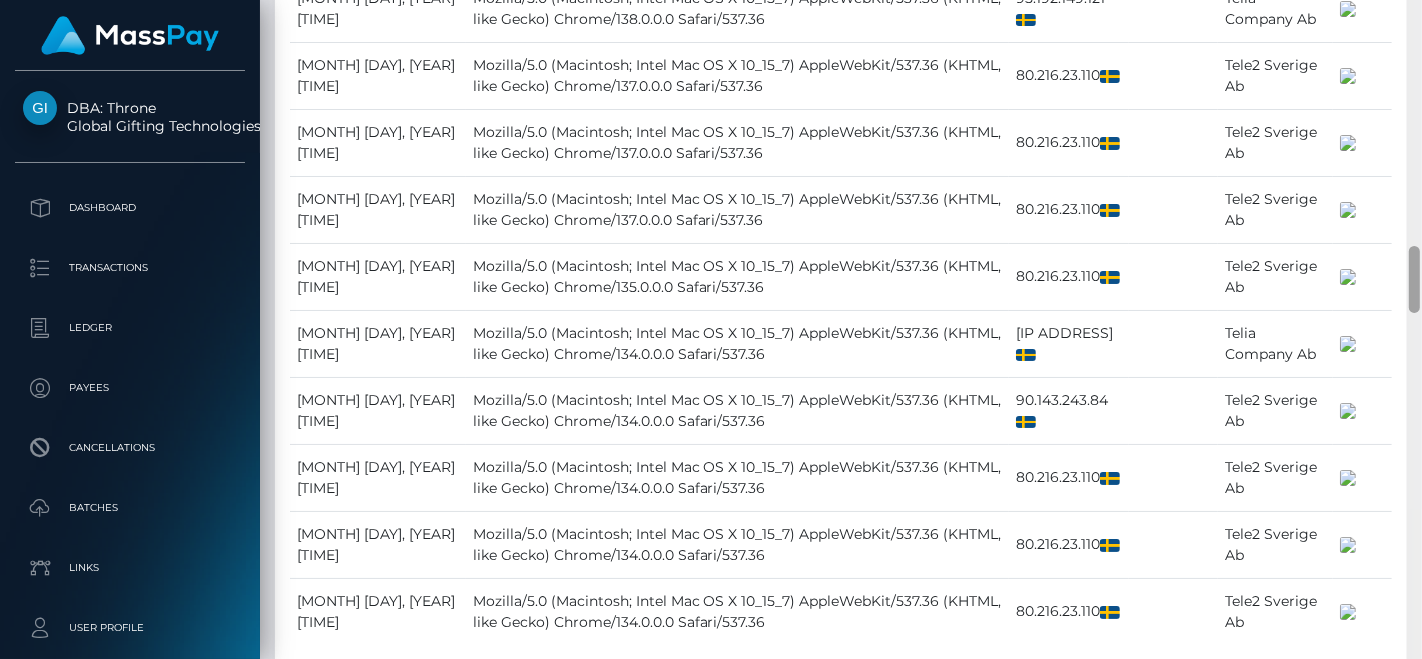 click at bounding box center (1414, 330) 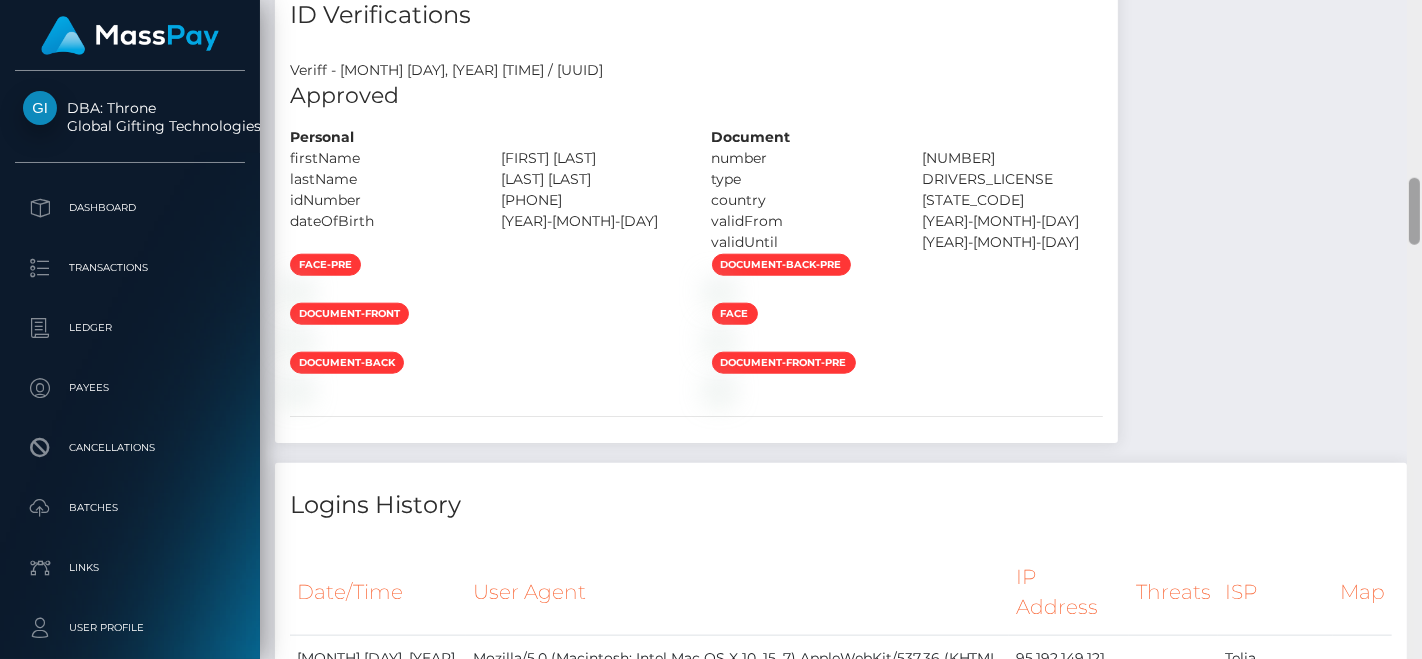 click at bounding box center (1414, 330) 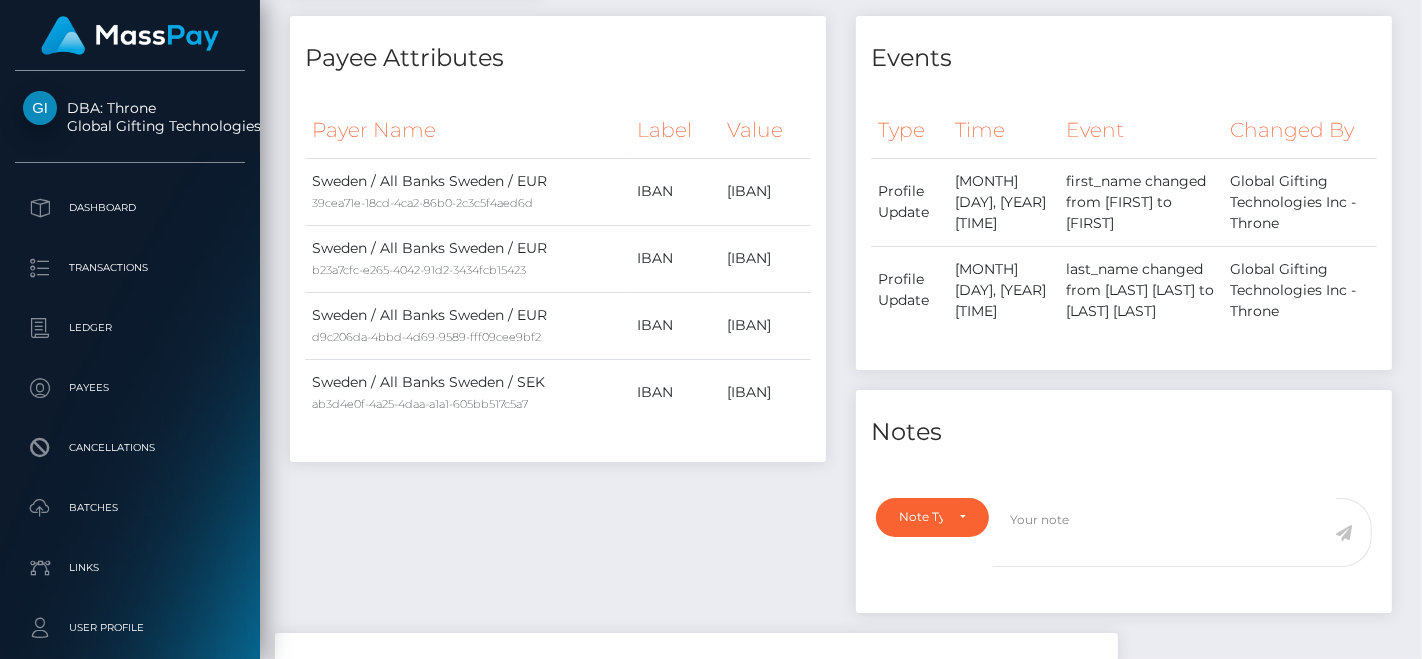 click at bounding box center (1414, 990) 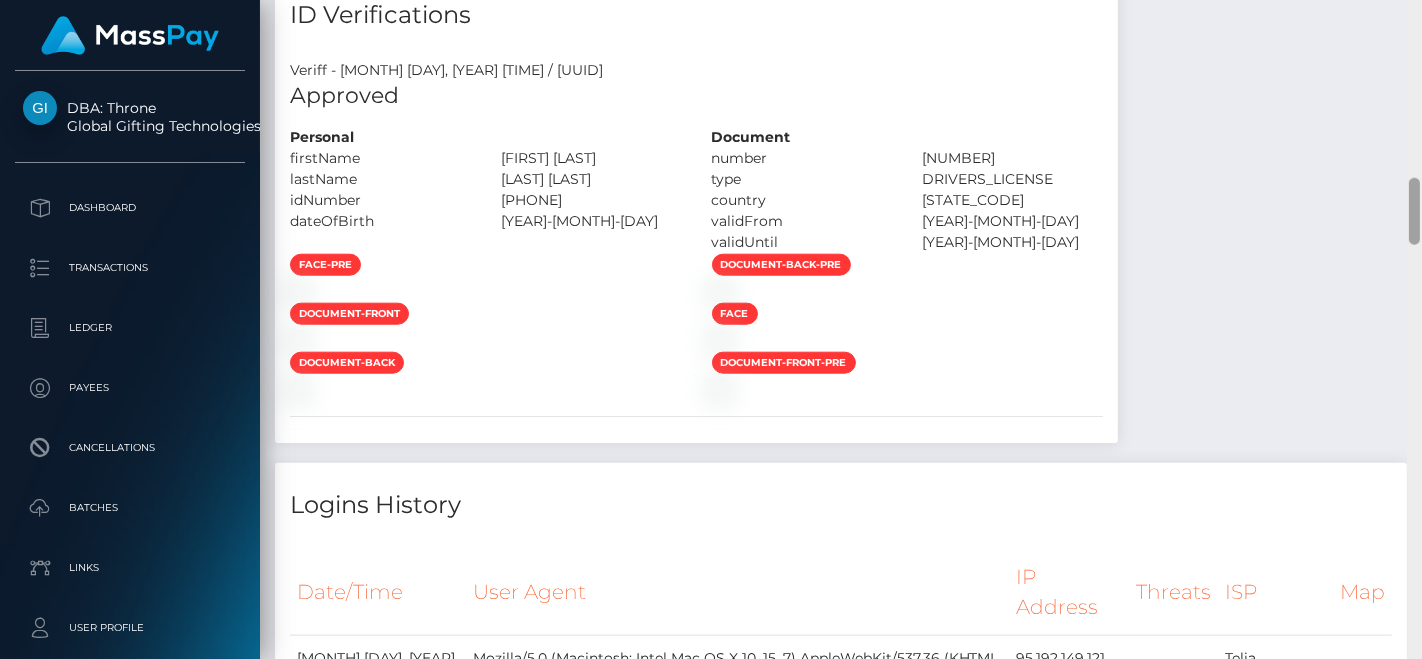 click at bounding box center (1414, 330) 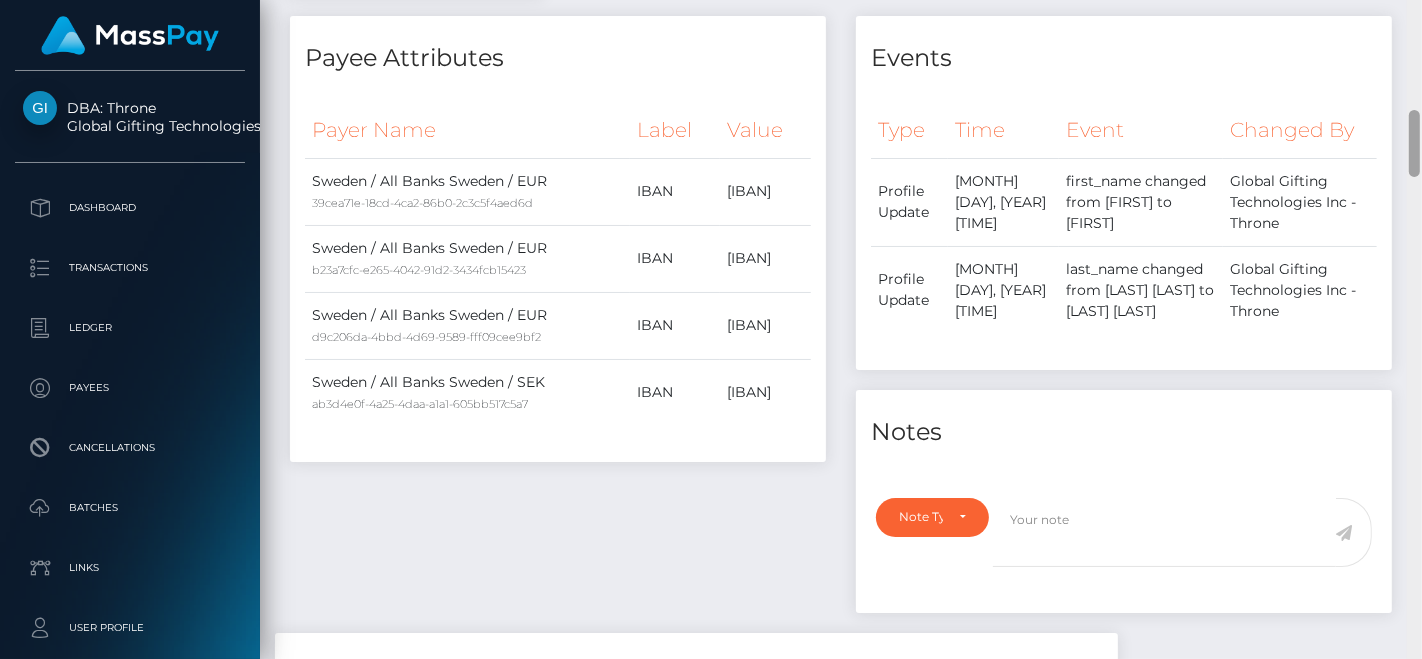 drag, startPoint x: 1421, startPoint y: 114, endPoint x: 1421, endPoint y: 29, distance: 85 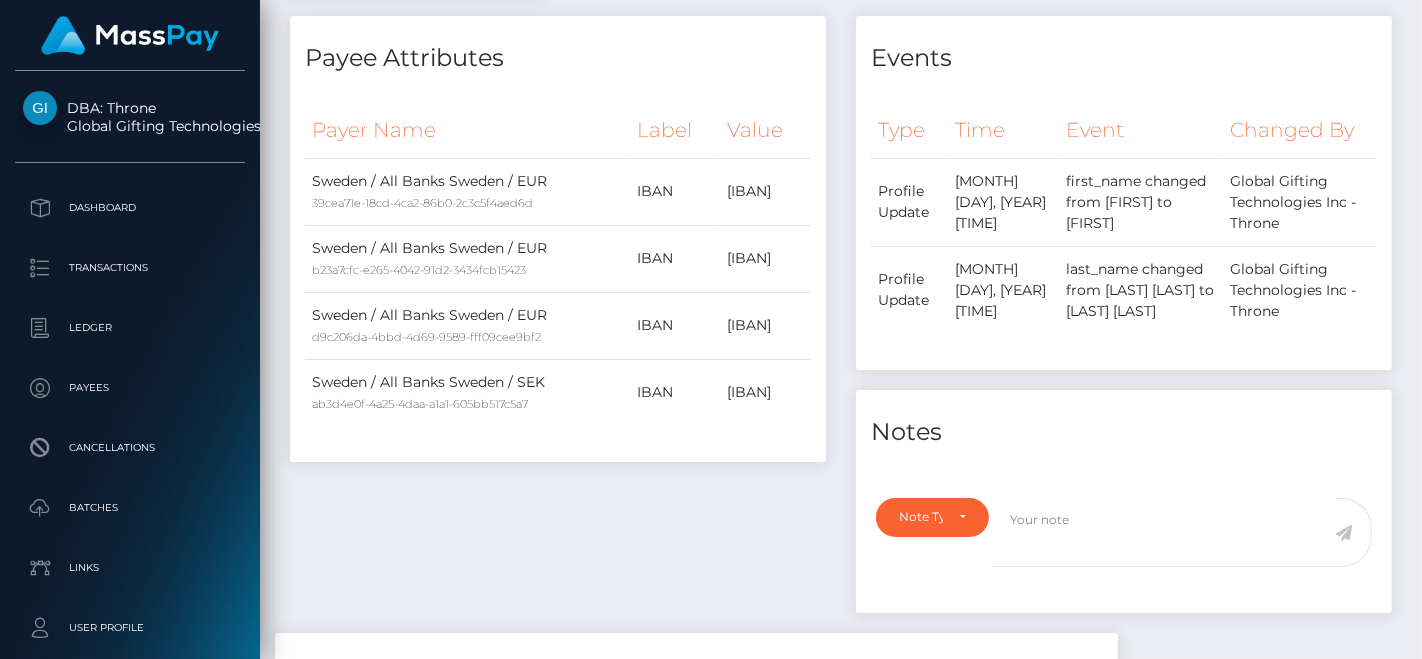 scroll, scrollTop: 413, scrollLeft: 0, axis: vertical 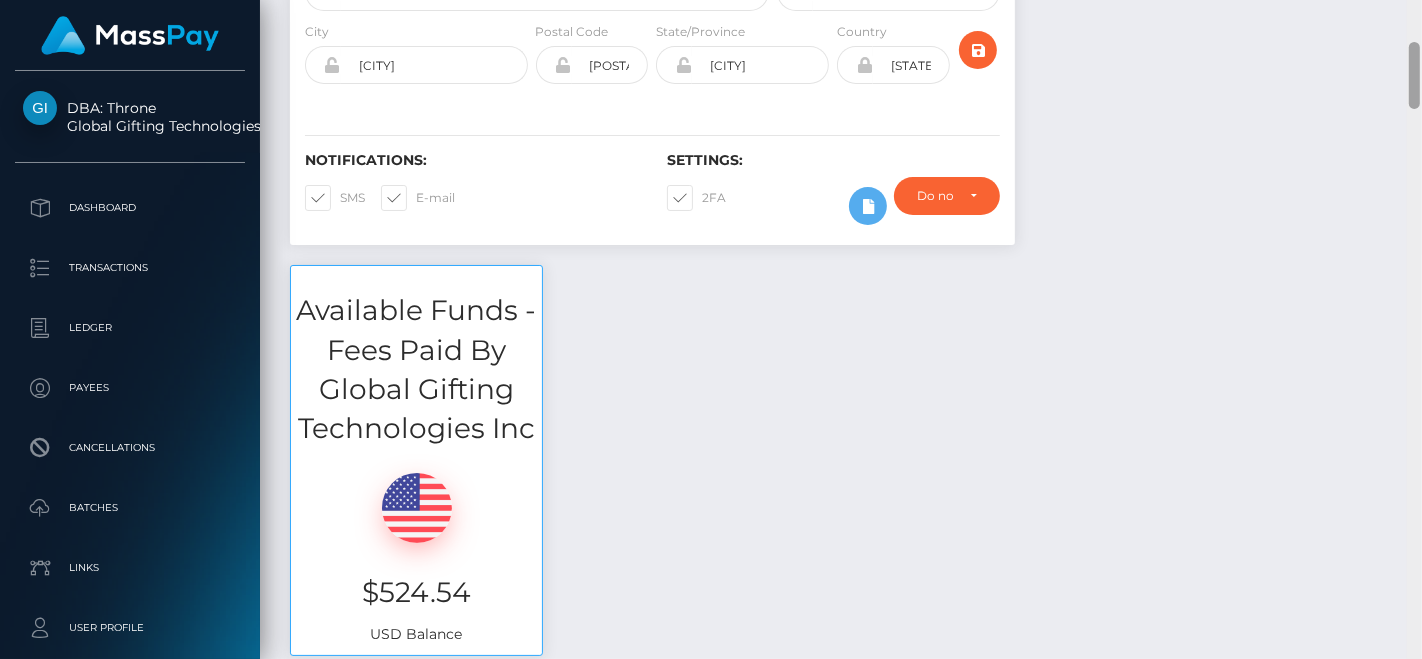 click at bounding box center (1414, 330) 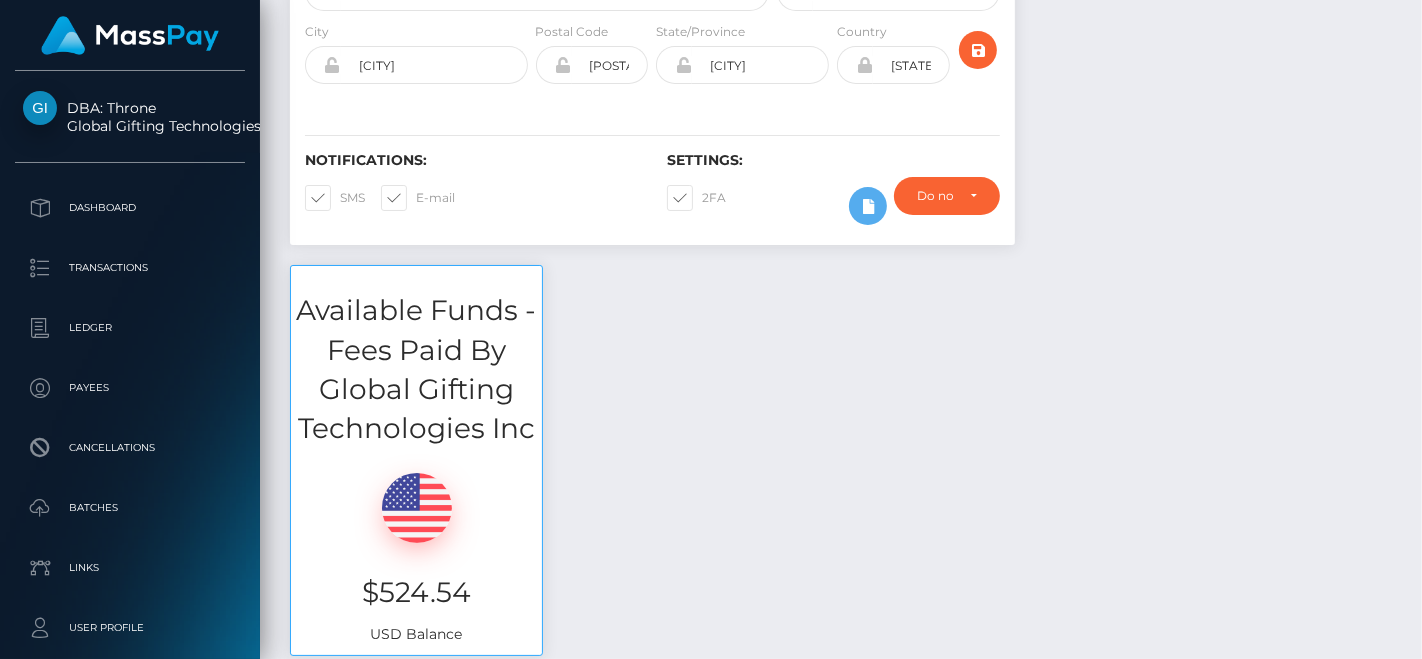 scroll, scrollTop: 0, scrollLeft: 0, axis: both 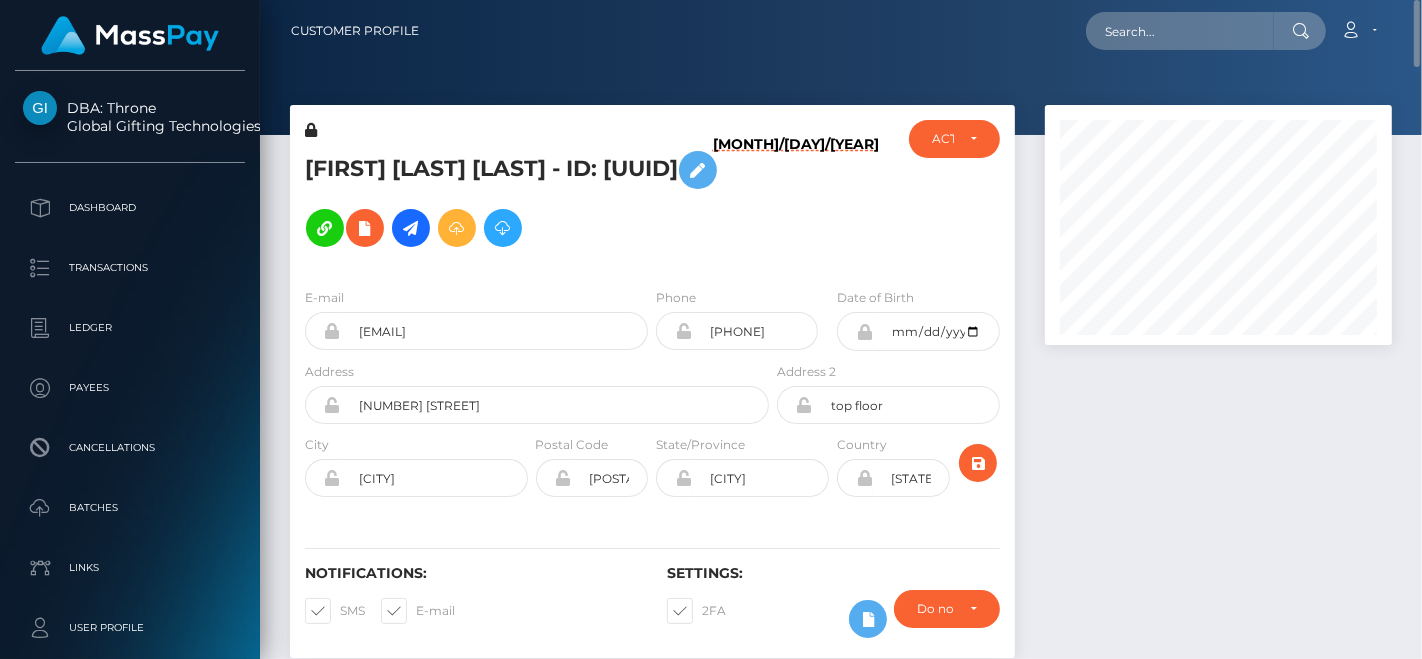 click on "Customer Profile
Loading...
Loading..." at bounding box center [841, 329] 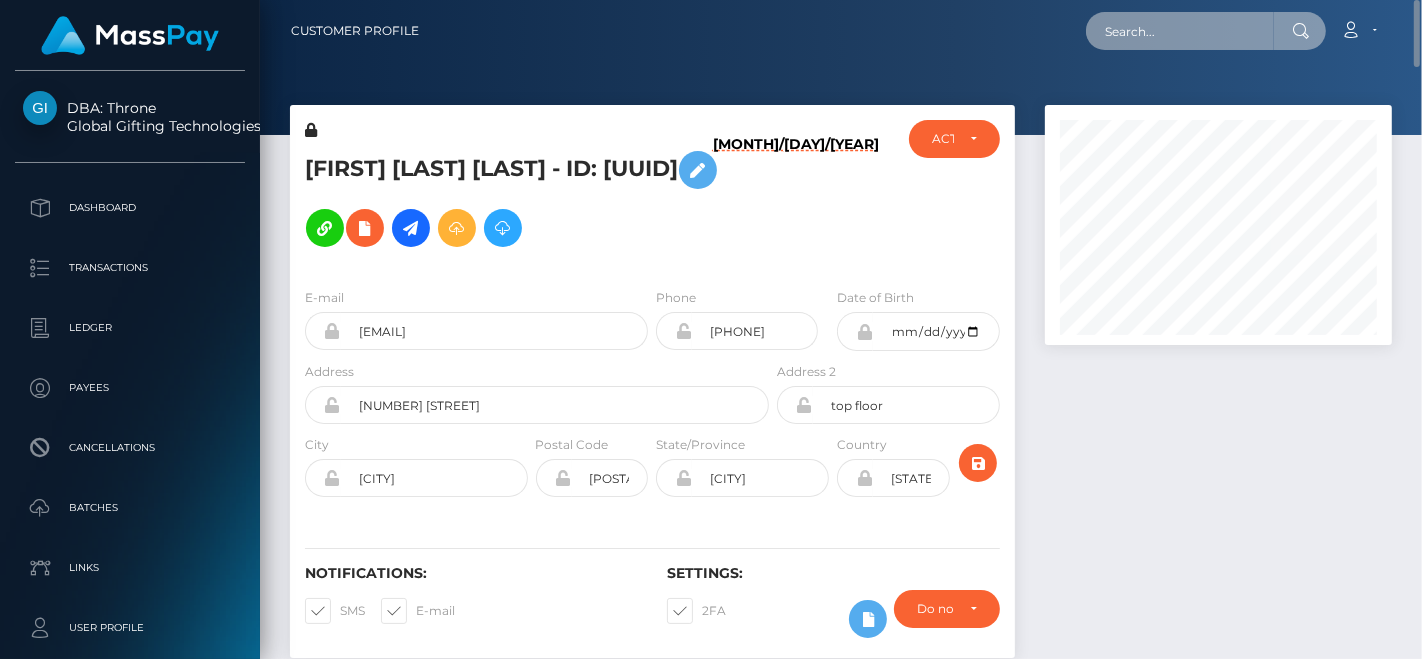 click at bounding box center (1180, 31) 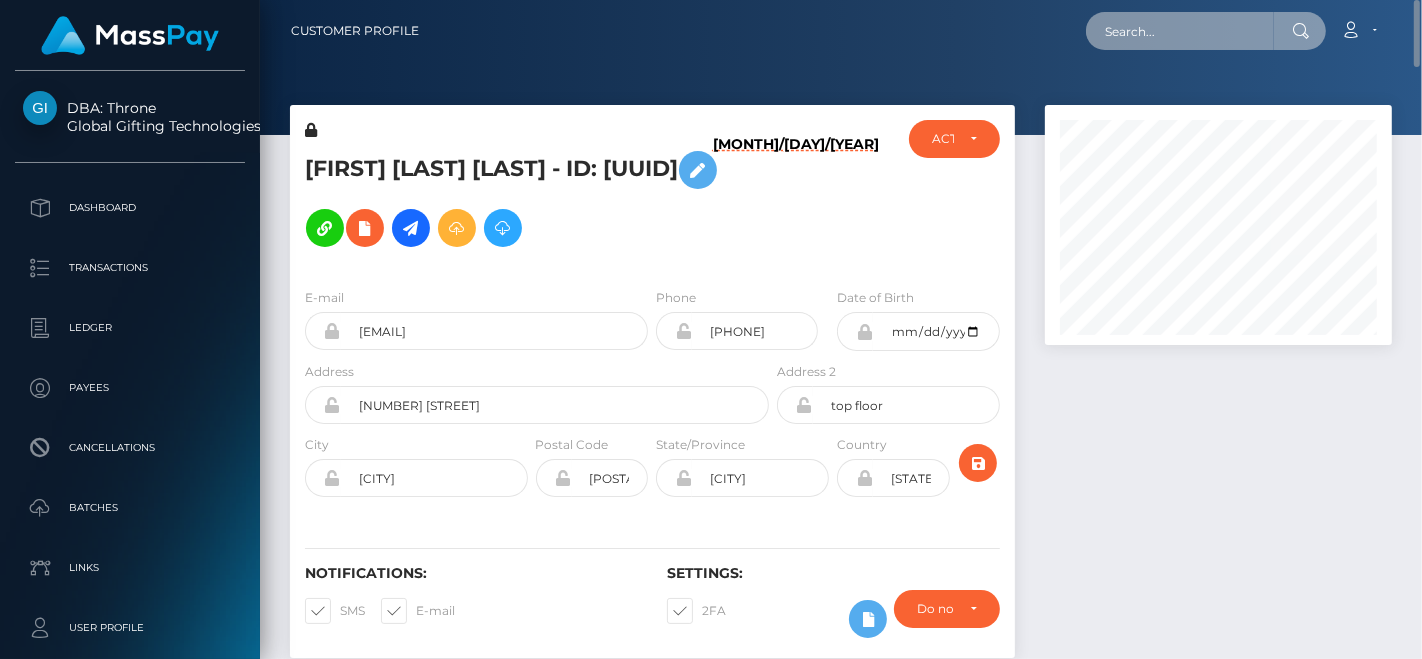 paste on "drstefan.irp@gmail.com" 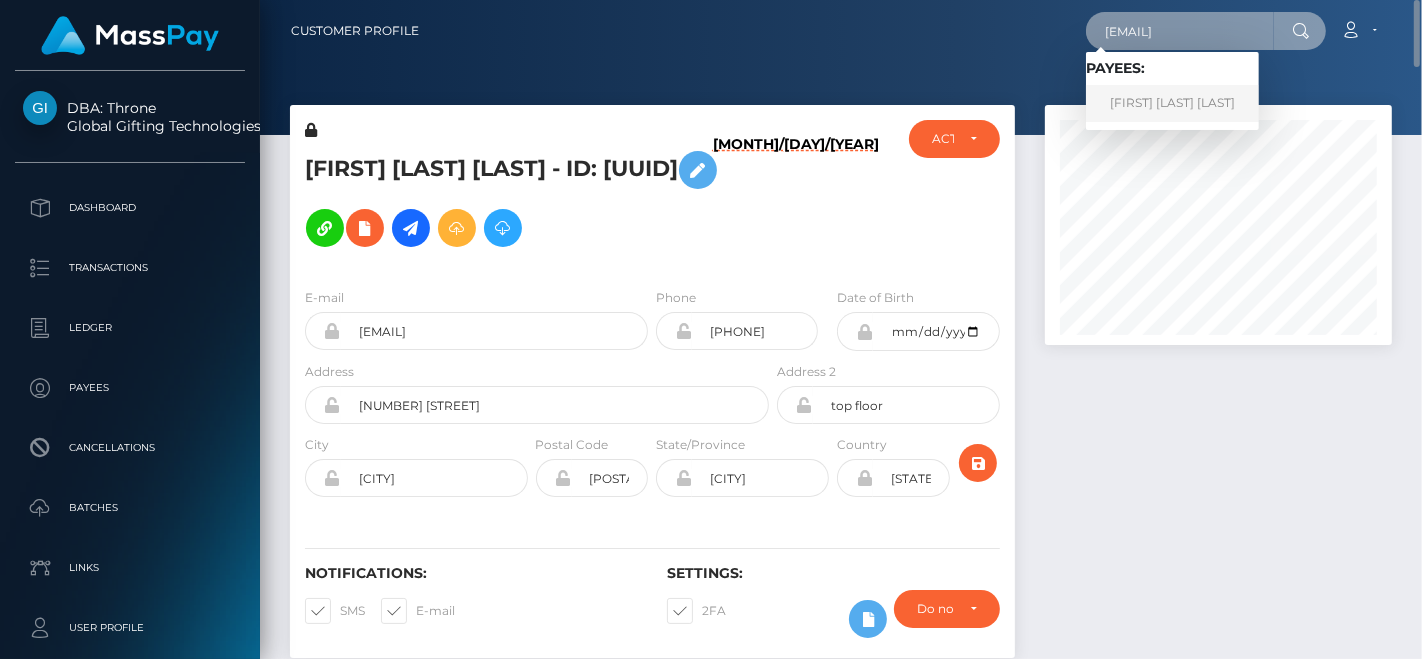 type on "drstefan.irp@gmail.com" 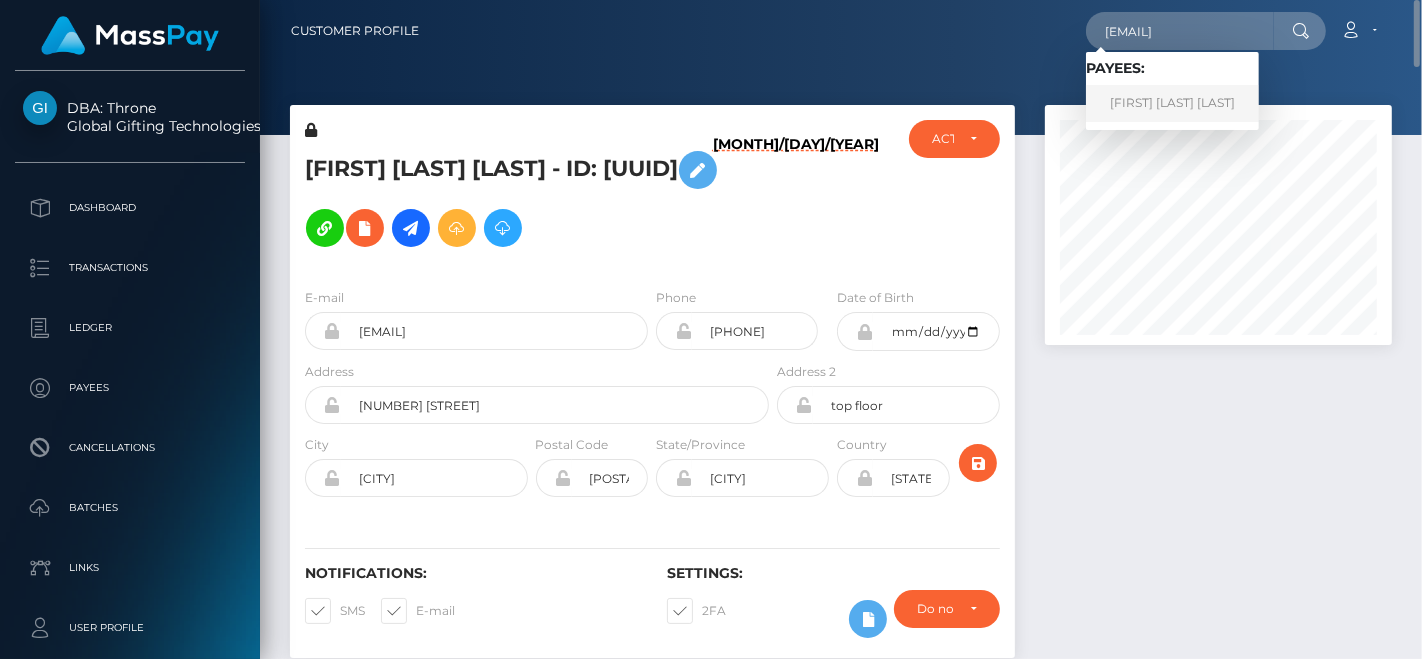 click on "STEFANUS LE ROUX PIENAAR" at bounding box center [1172, 103] 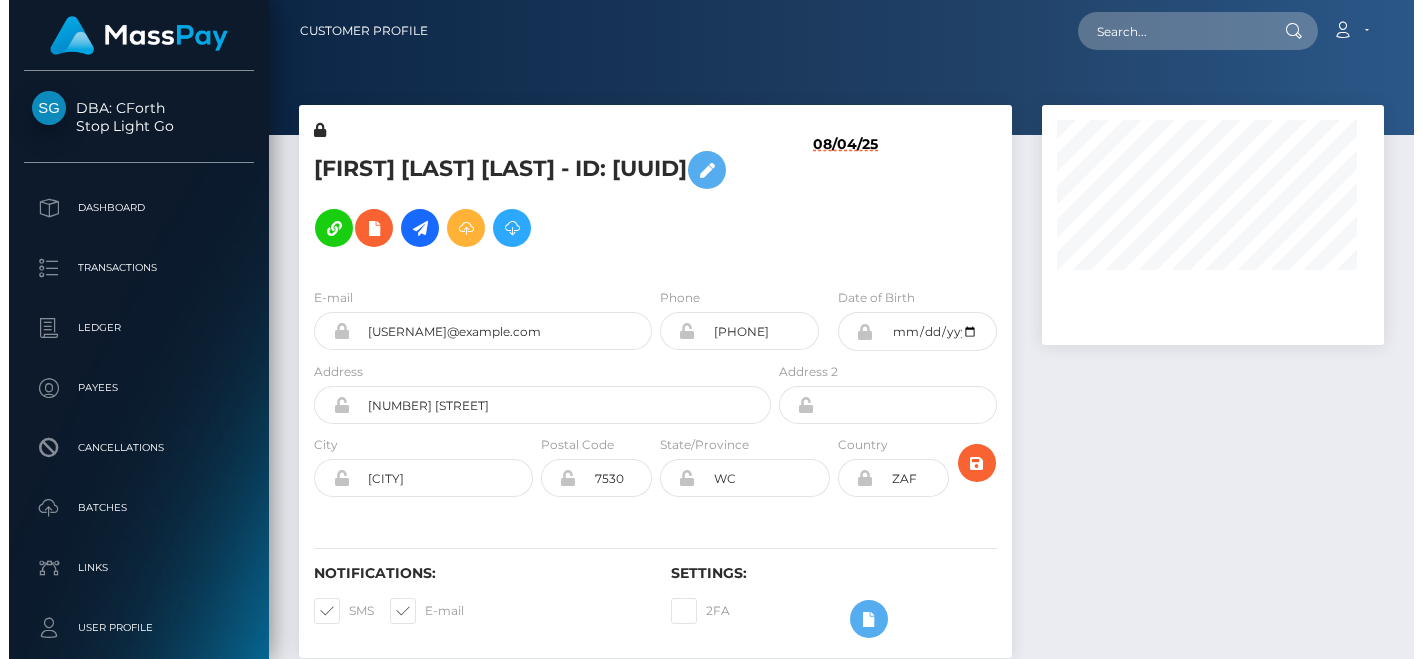 scroll, scrollTop: 0, scrollLeft: 0, axis: both 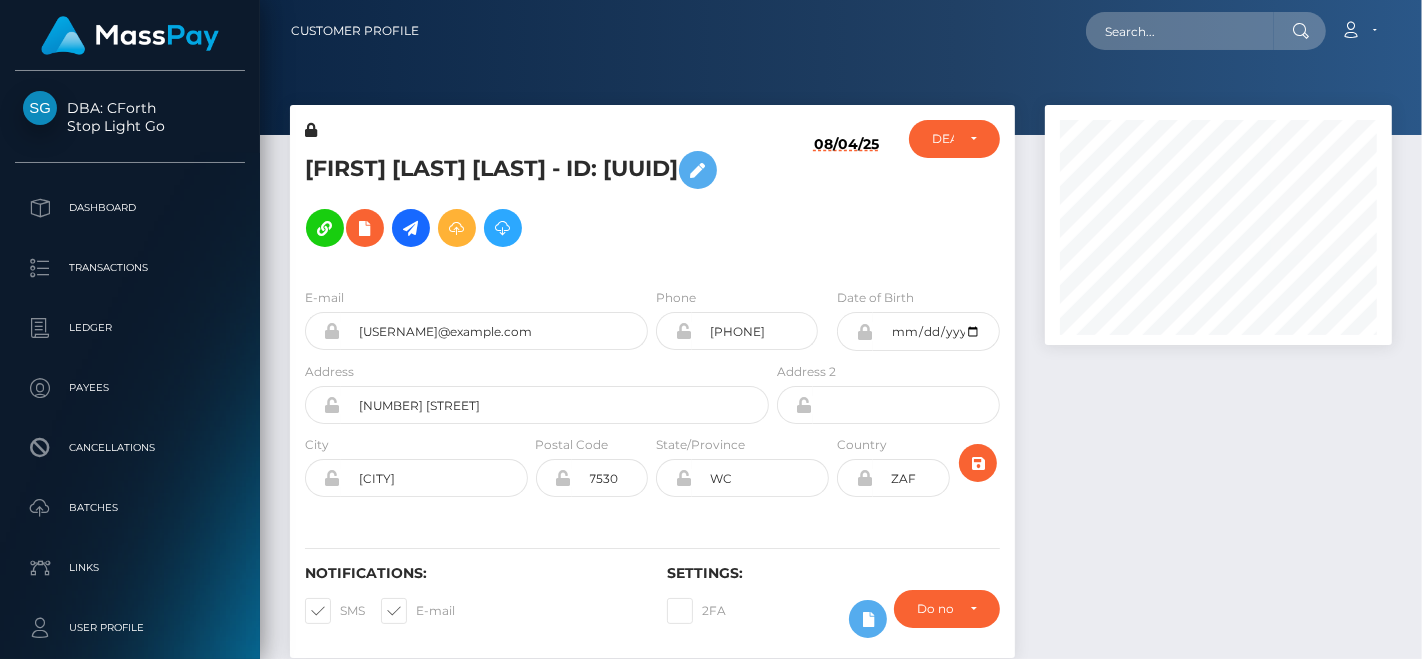 click at bounding box center [841, 67] 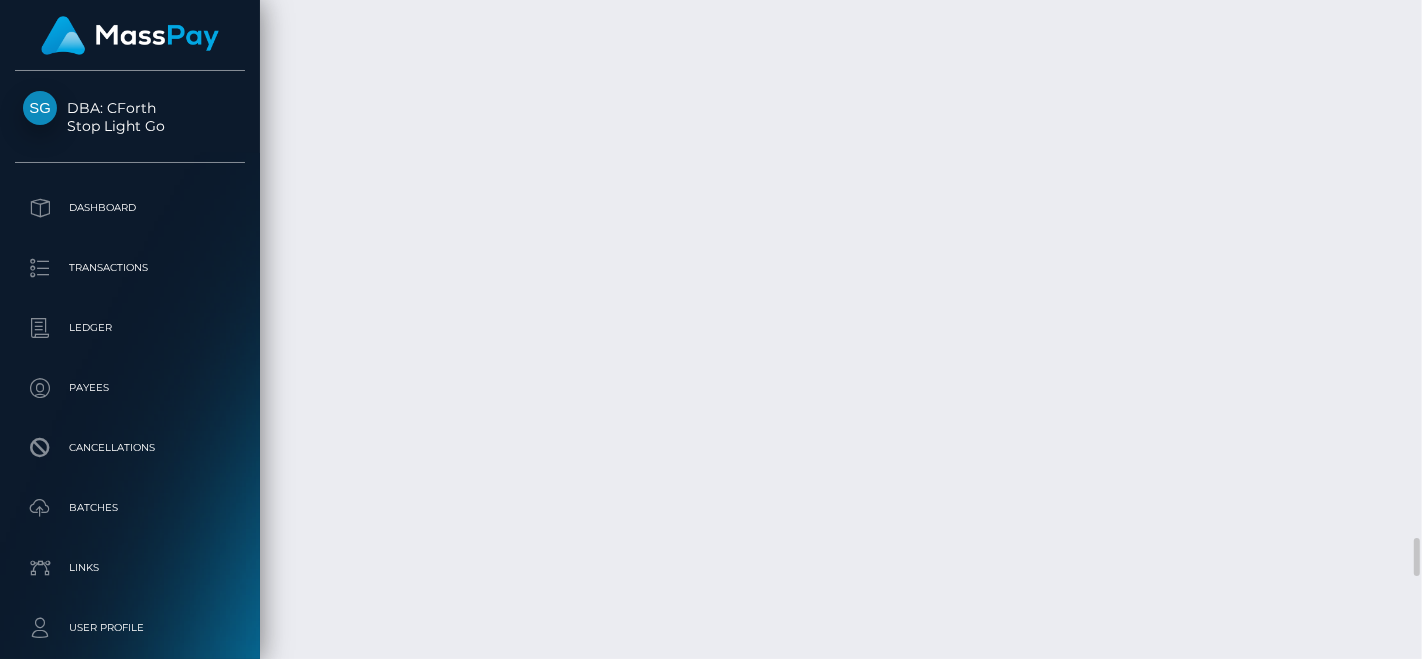 scroll, scrollTop: 8738, scrollLeft: 0, axis: vertical 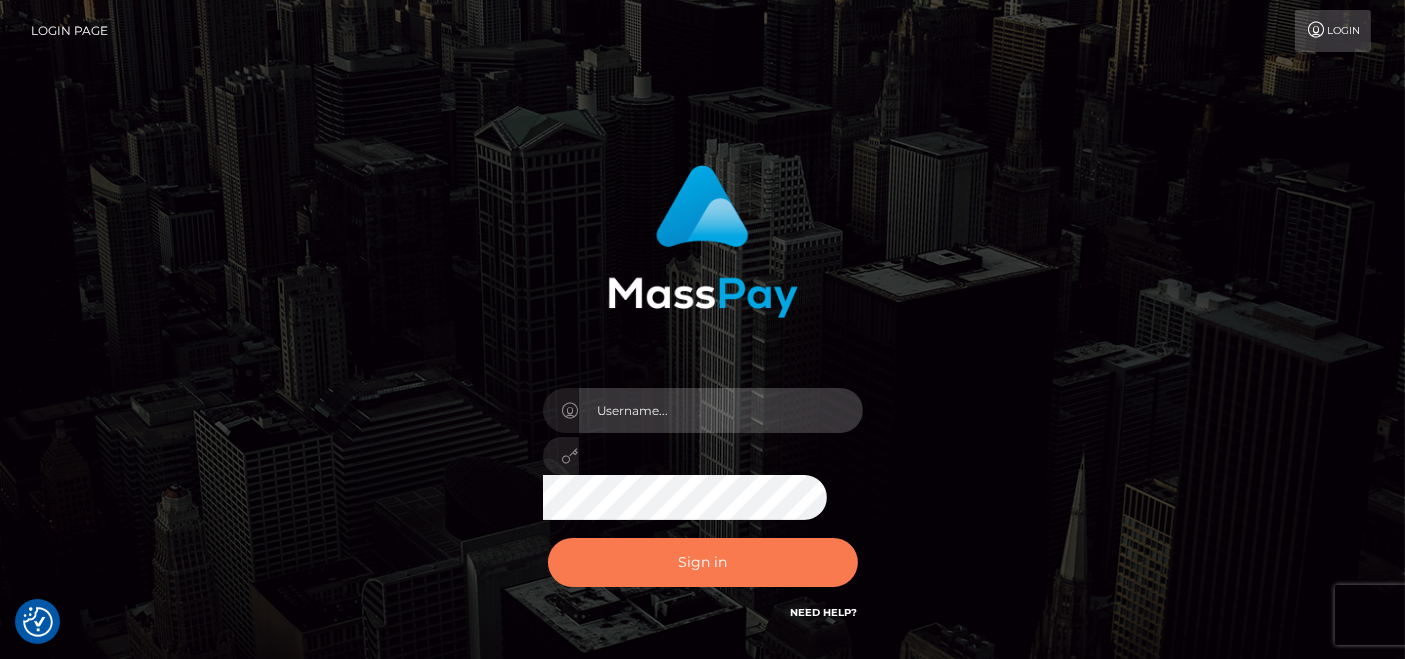 type on "pk.es" 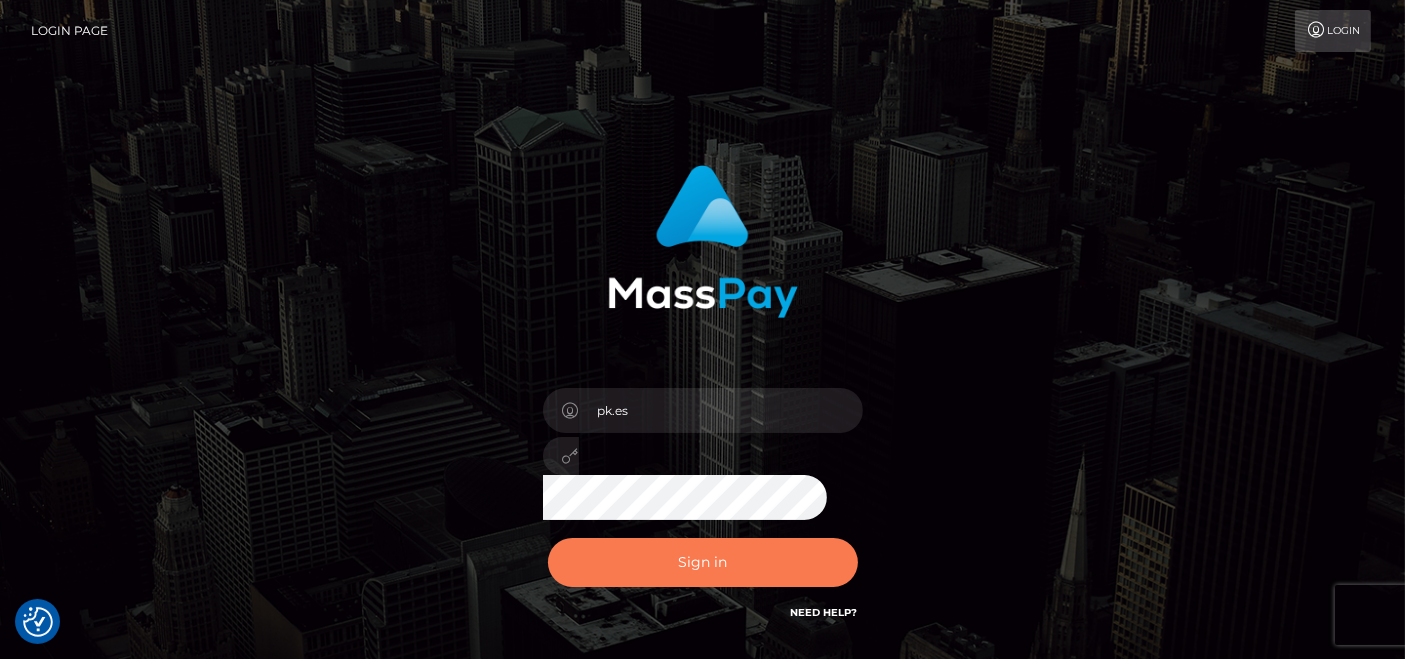 click on "Sign in" at bounding box center (703, 562) 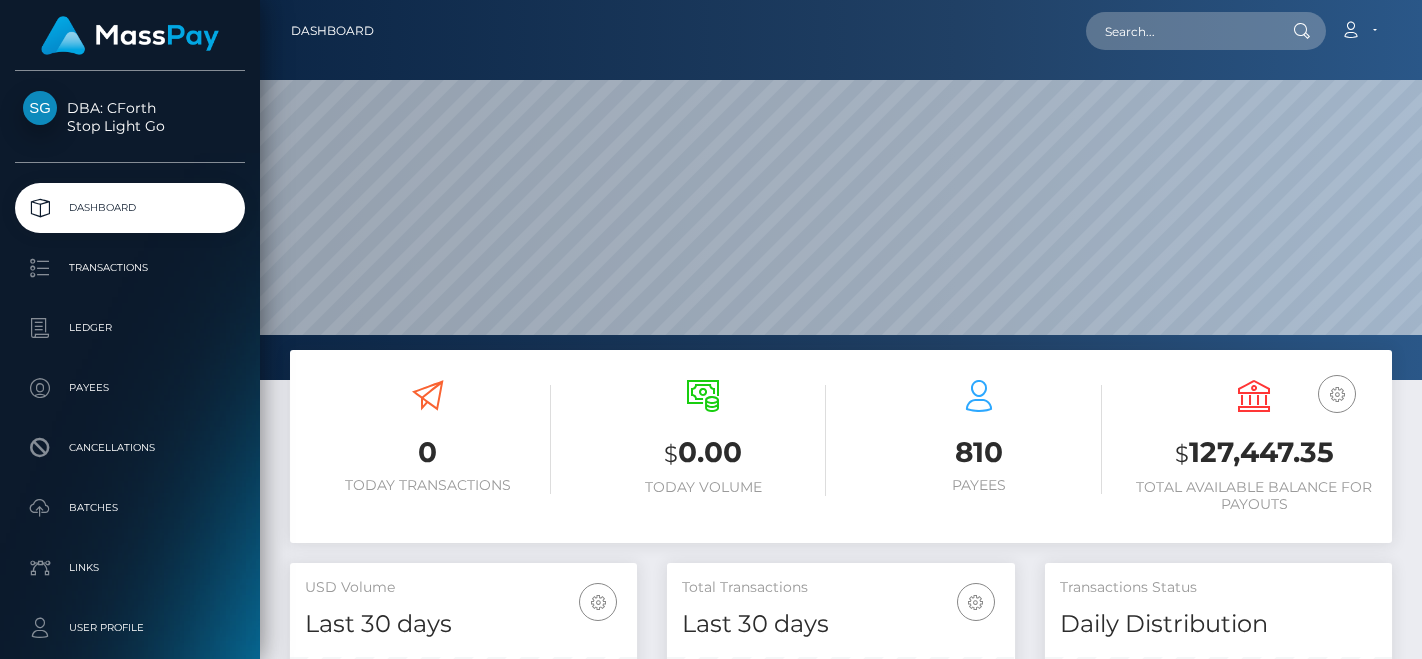 scroll, scrollTop: 0, scrollLeft: 0, axis: both 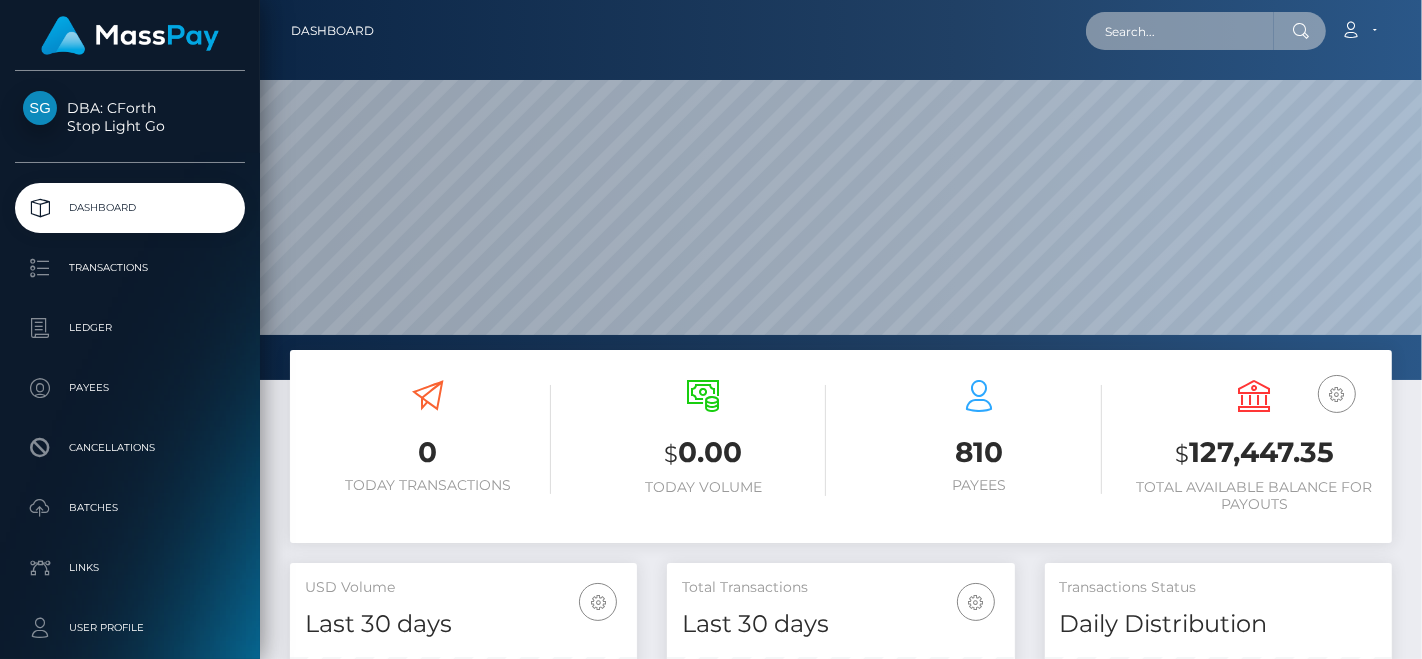 click at bounding box center (1180, 31) 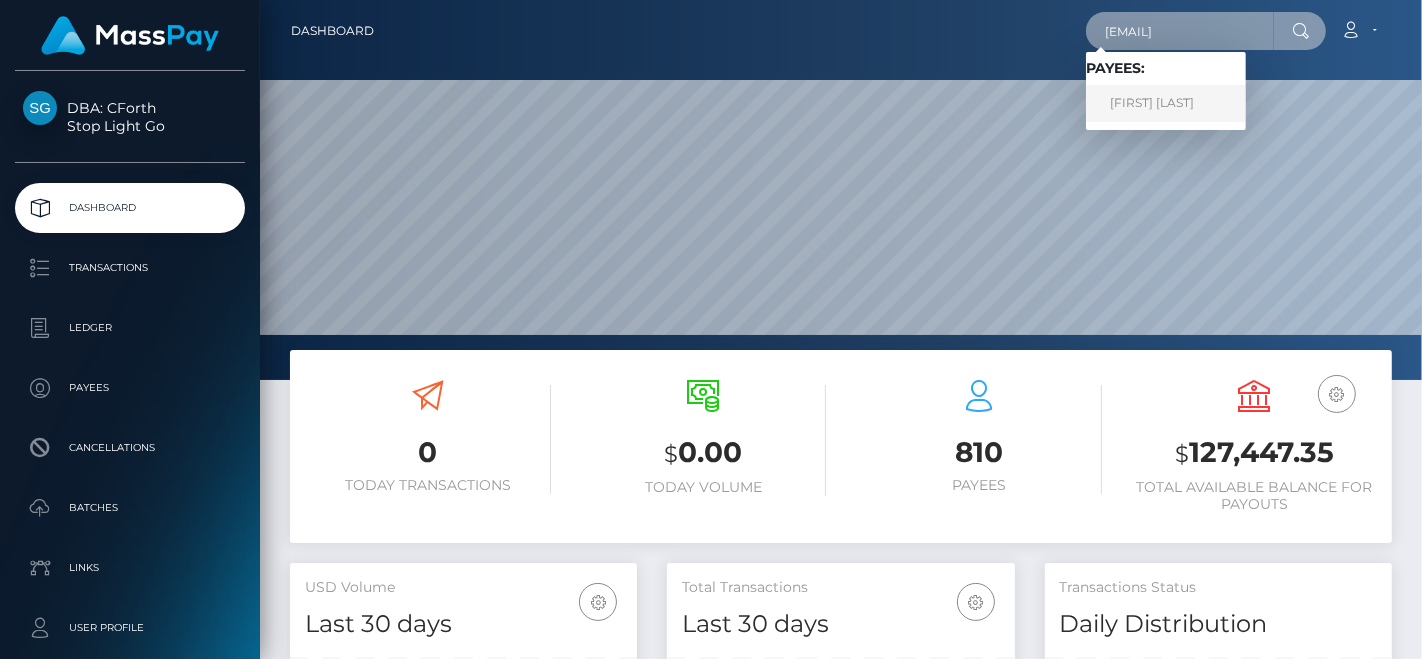 type on "[FIRST].[LAST]@[DOMAIN]" 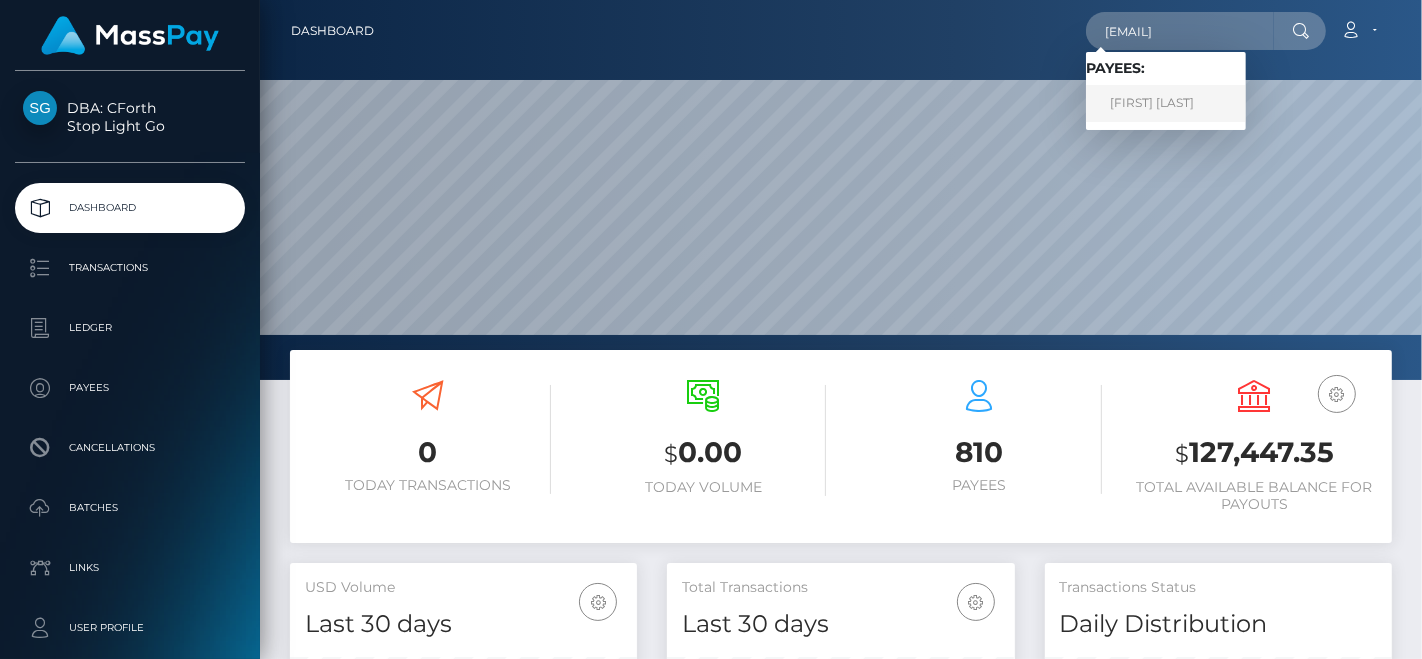 click on "STEFANUS LE ROUX PIENAAR" at bounding box center (1166, 103) 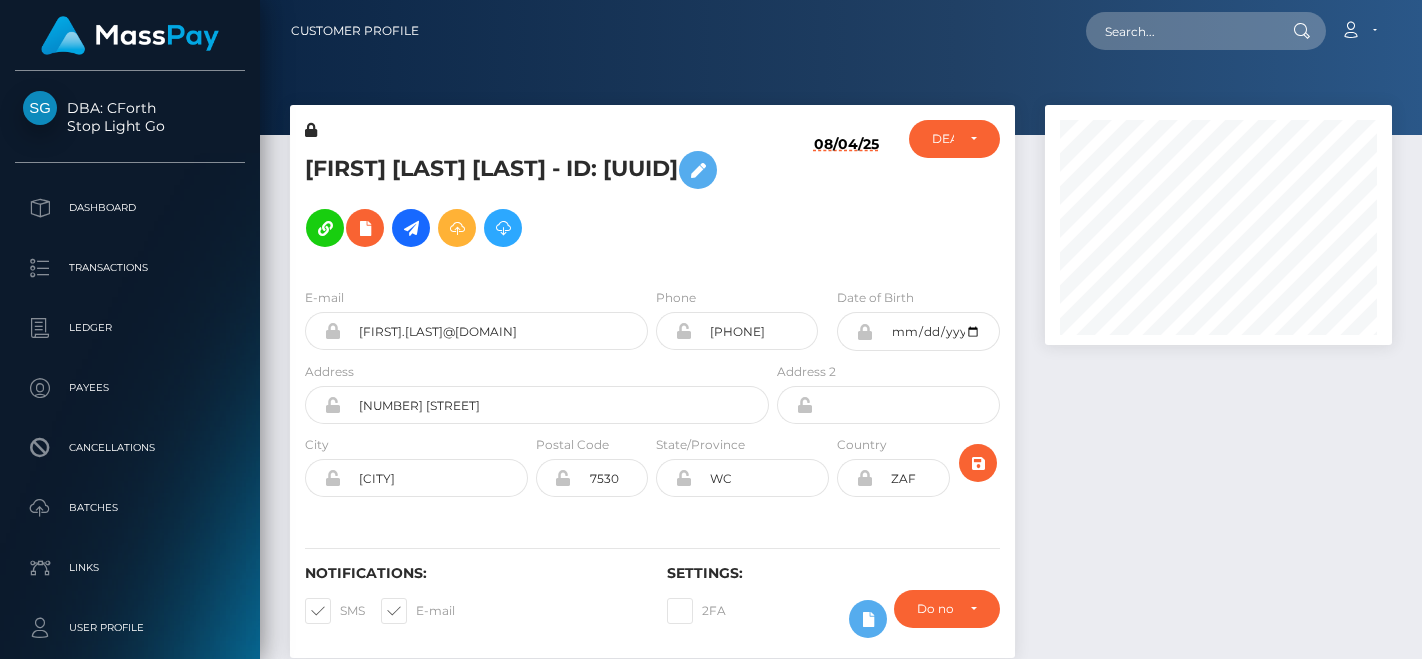 scroll, scrollTop: 0, scrollLeft: 0, axis: both 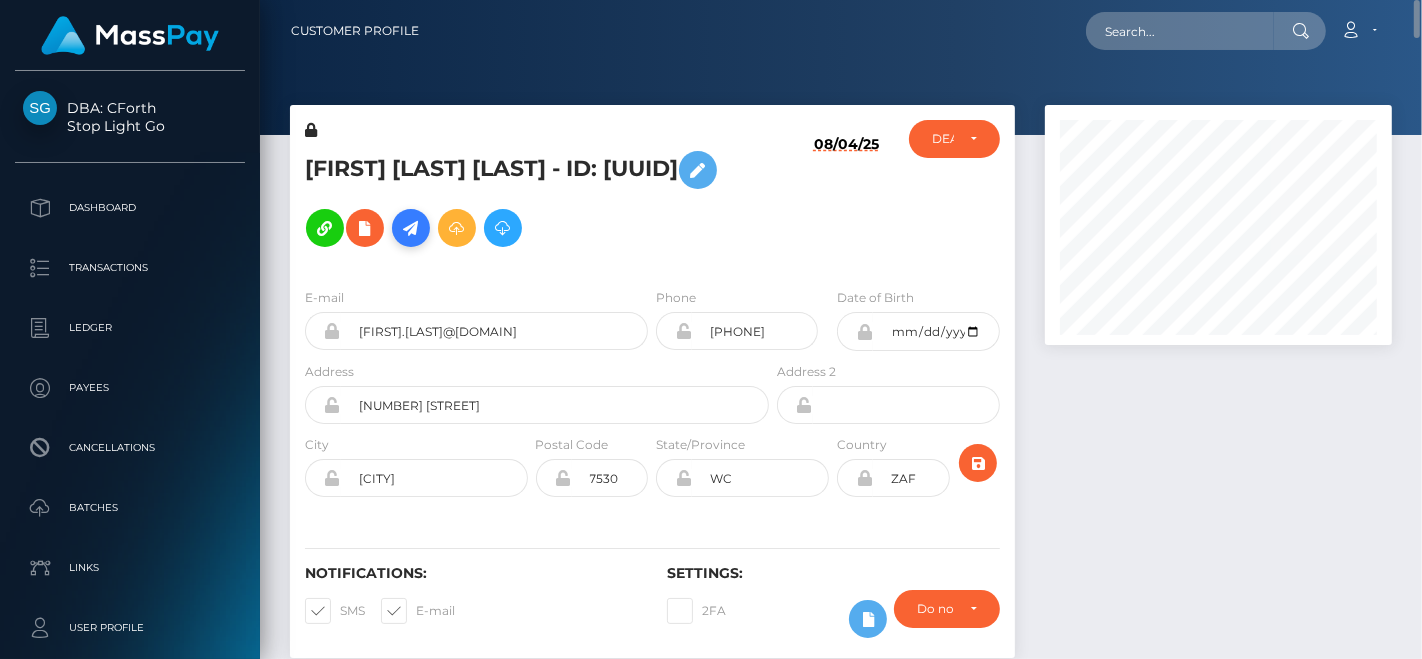 click at bounding box center [411, 228] 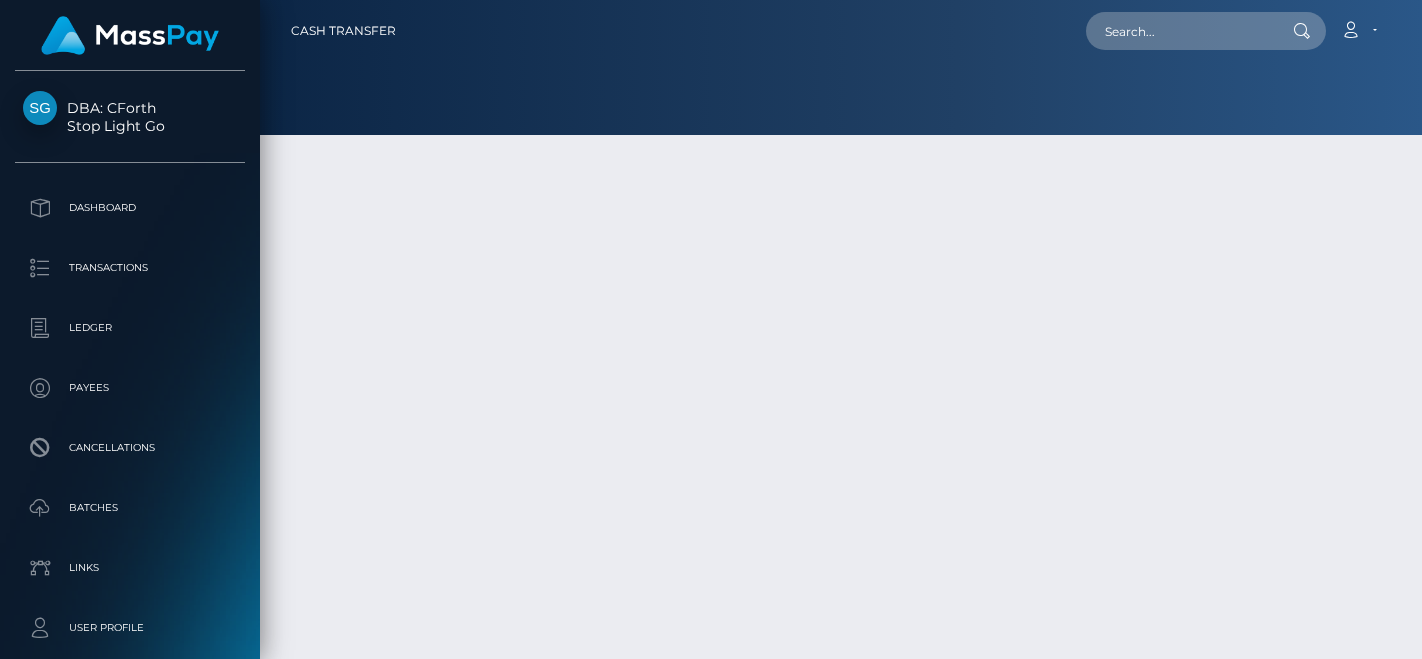 scroll, scrollTop: 0, scrollLeft: 0, axis: both 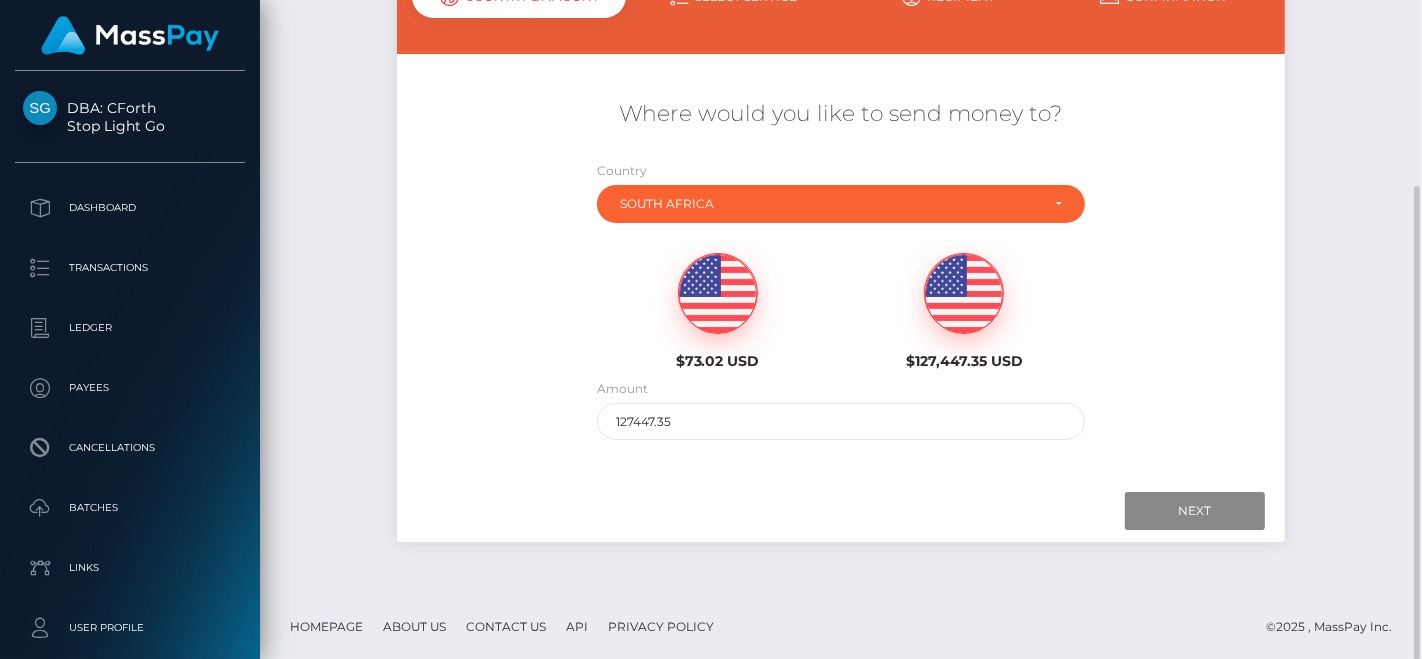 click at bounding box center [718, 294] 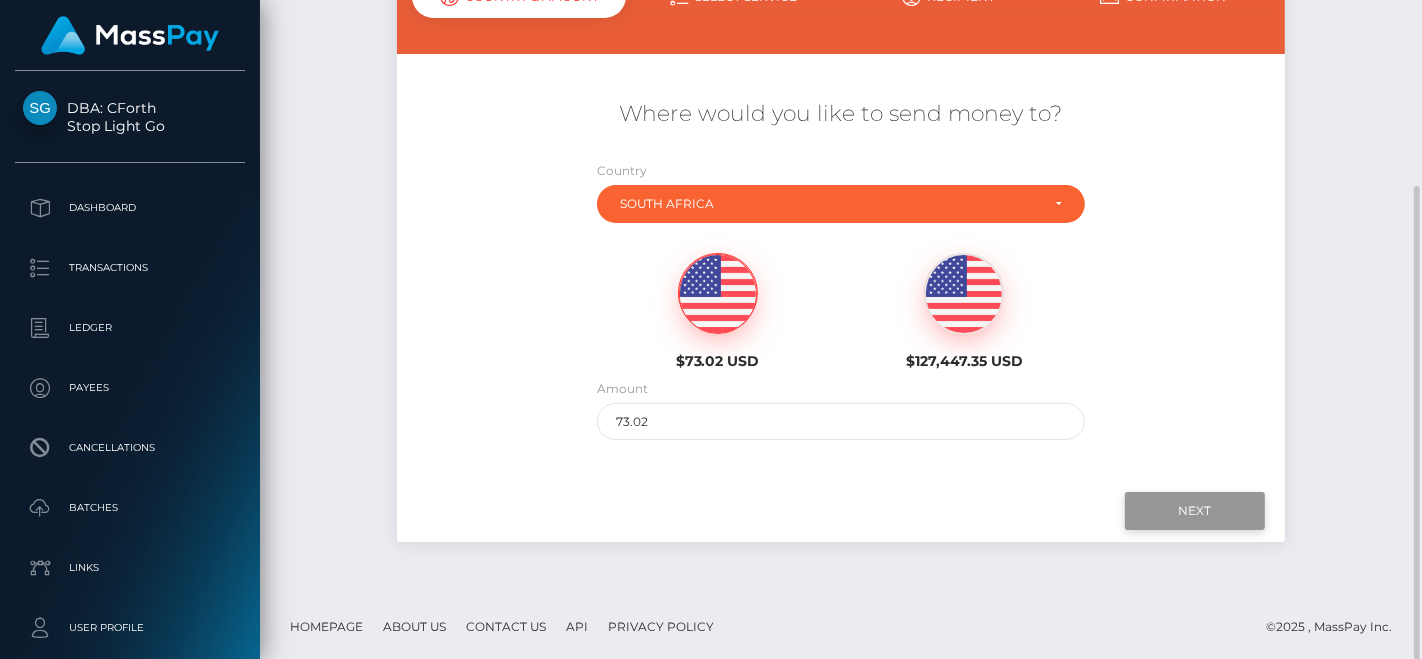click on "Next" at bounding box center [1195, 511] 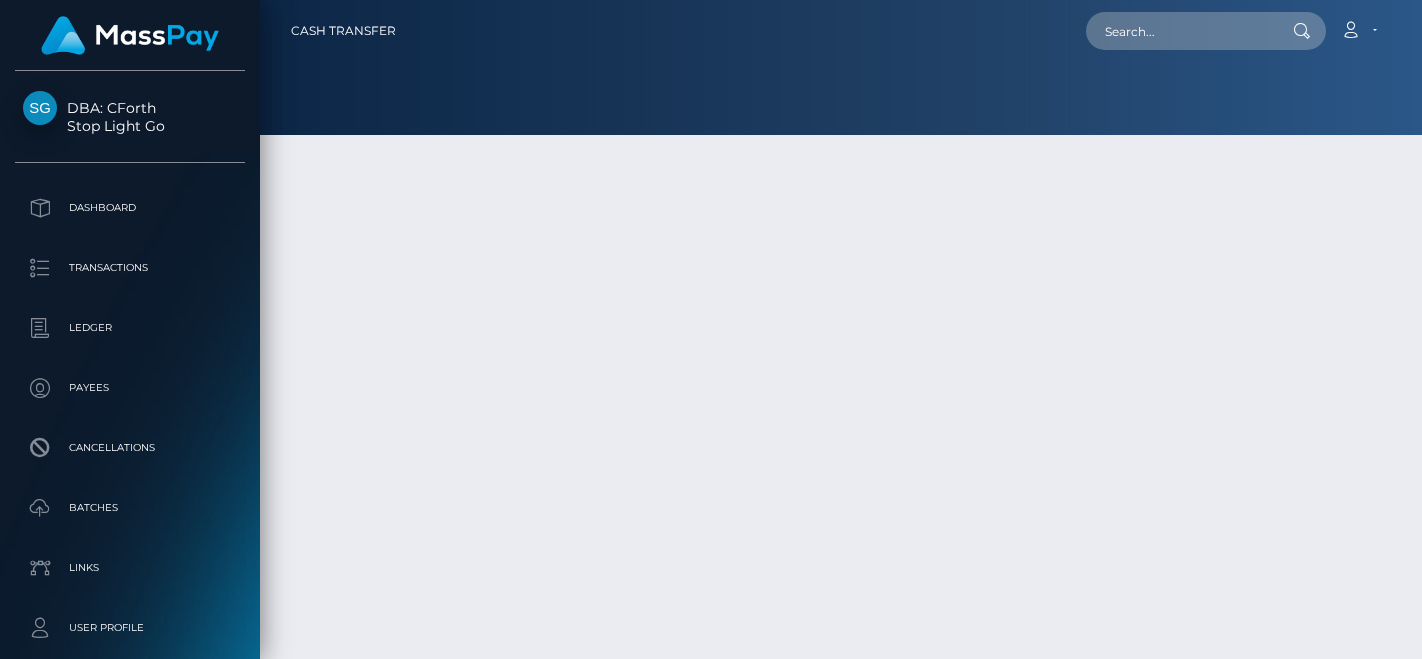 scroll, scrollTop: 0, scrollLeft: 0, axis: both 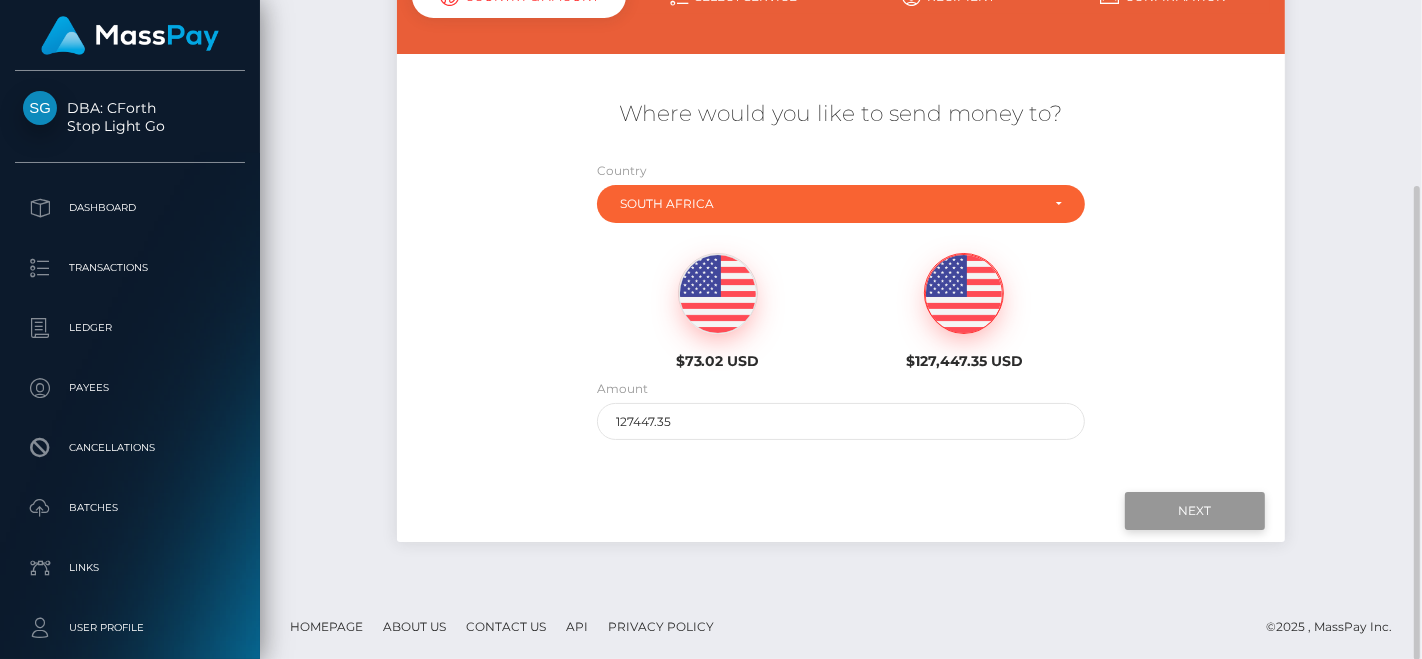 click on "Next" at bounding box center [1195, 511] 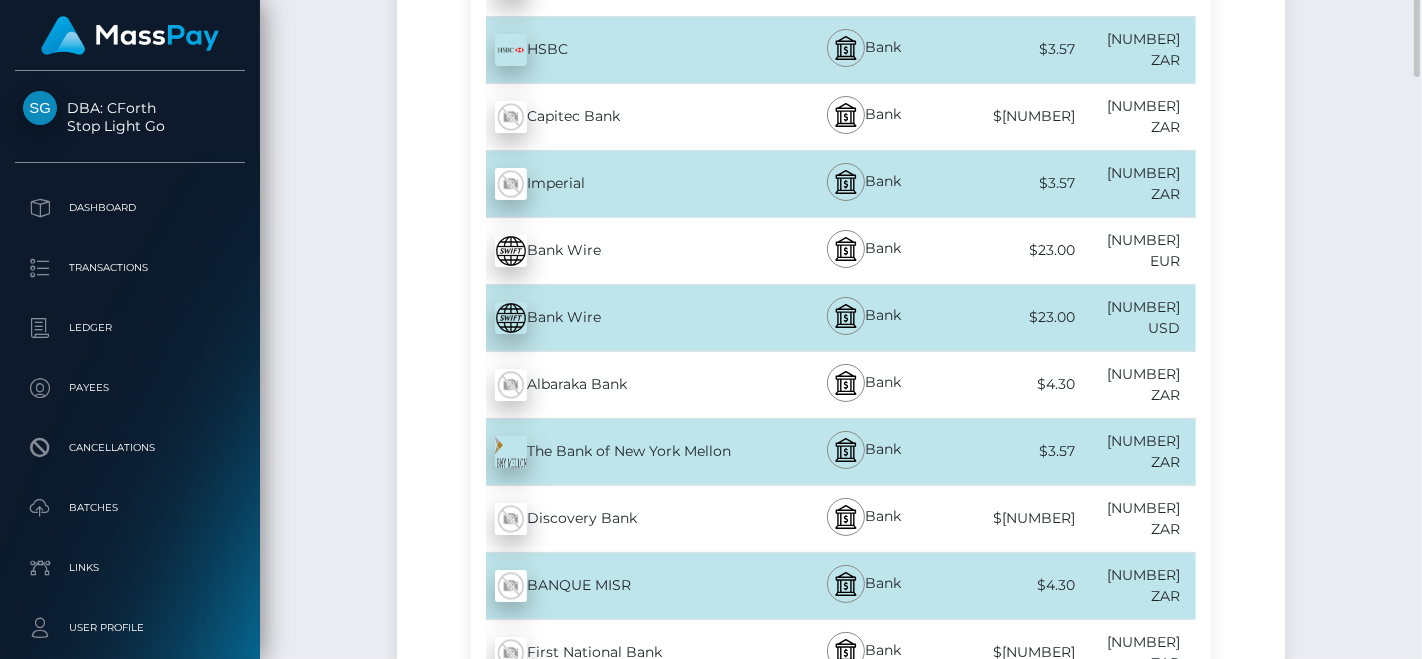 scroll, scrollTop: 1227, scrollLeft: 0, axis: vertical 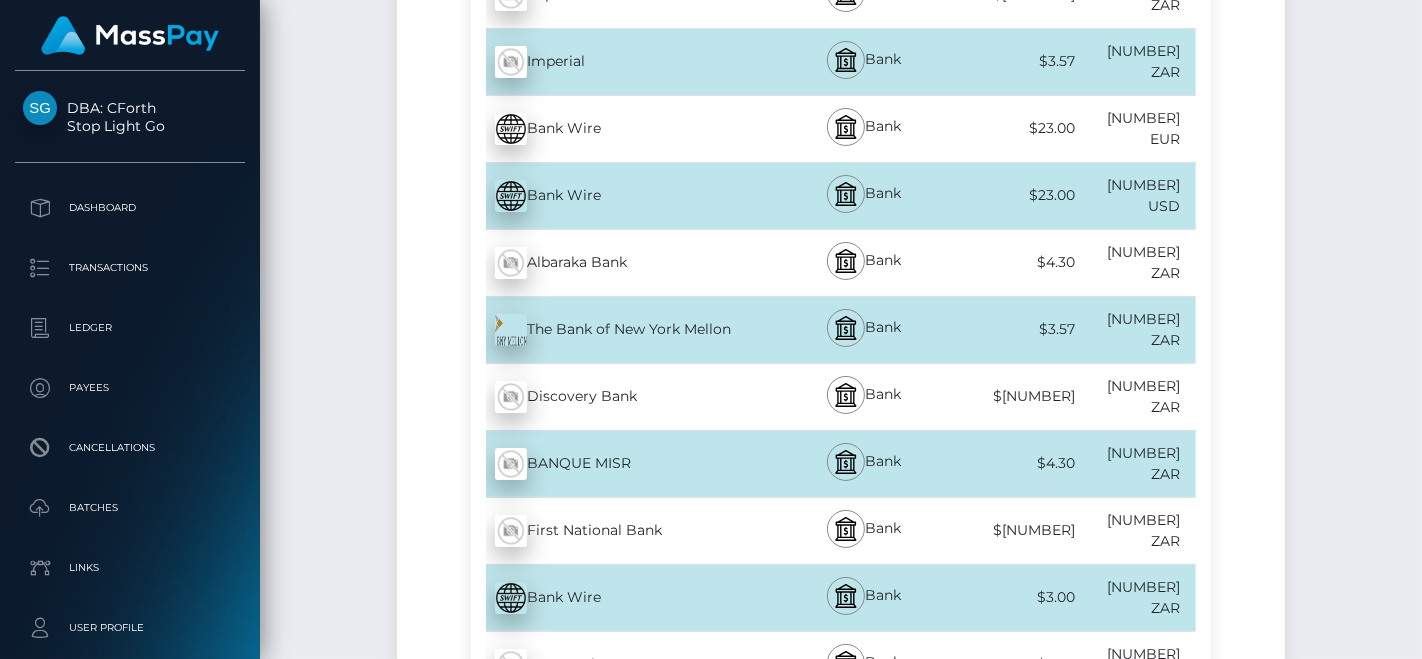click at bounding box center [130, 35] 